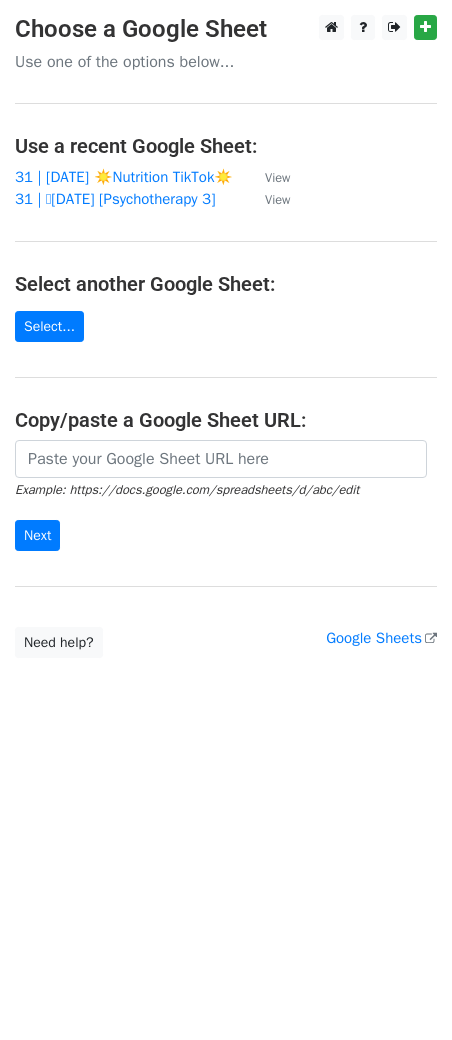 scroll, scrollTop: 0, scrollLeft: 0, axis: both 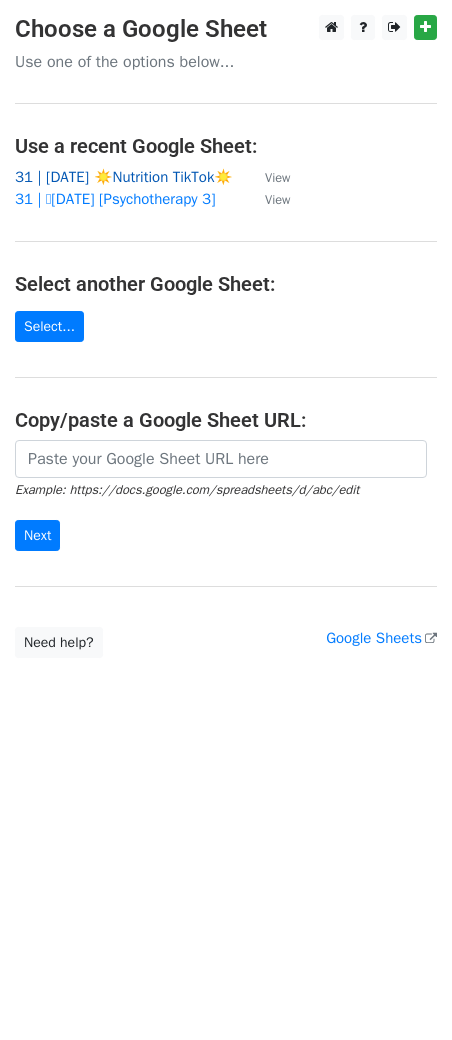 click on "31 | AUG 1 ☀️Nutrition TikTok☀️" at bounding box center [124, 177] 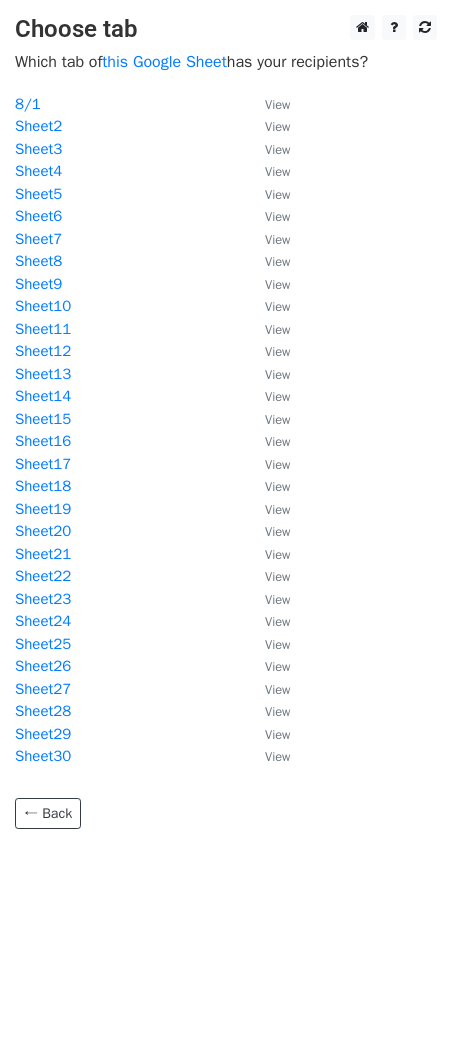 scroll, scrollTop: 0, scrollLeft: 0, axis: both 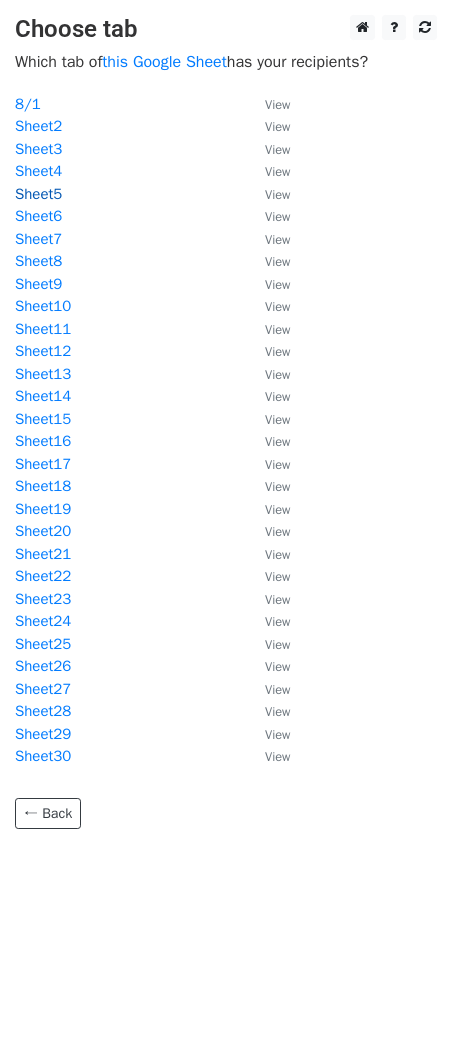 click on "Sheet5" at bounding box center (38, 194) 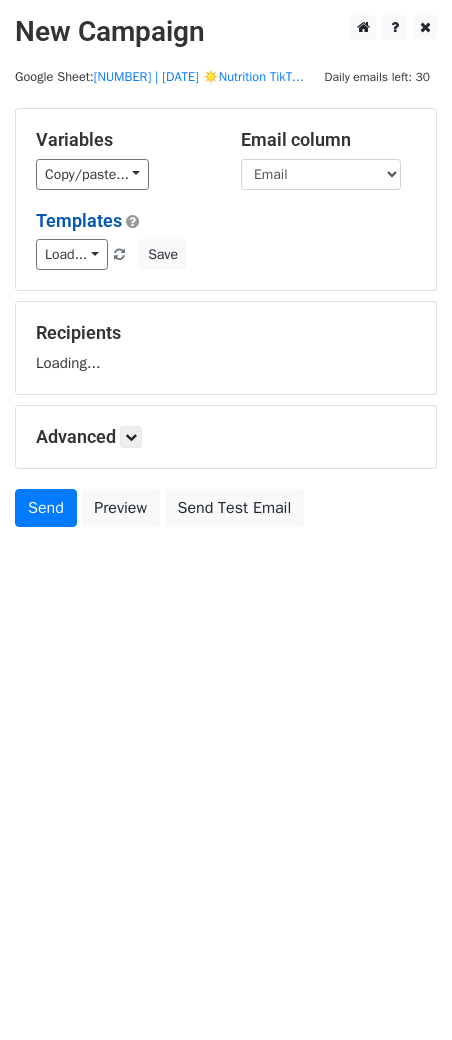 scroll, scrollTop: 0, scrollLeft: 0, axis: both 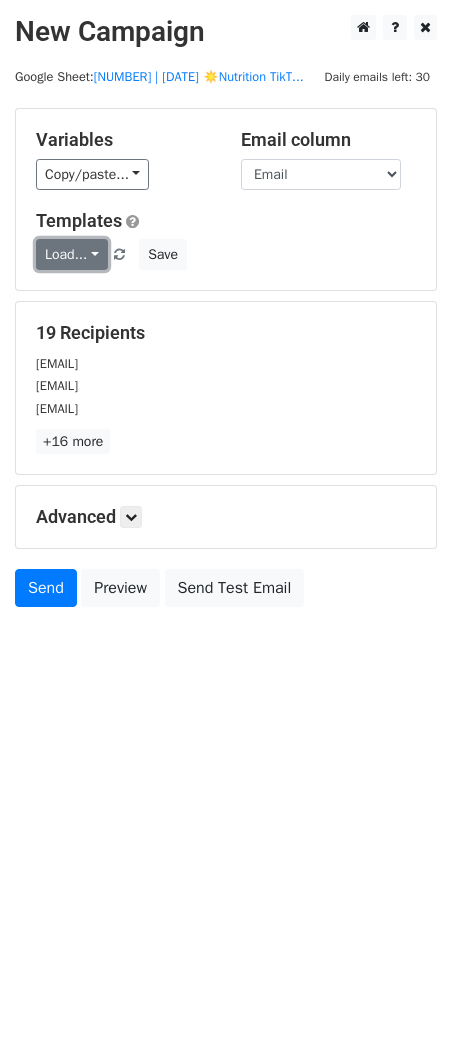 click on "Load..." at bounding box center [72, 254] 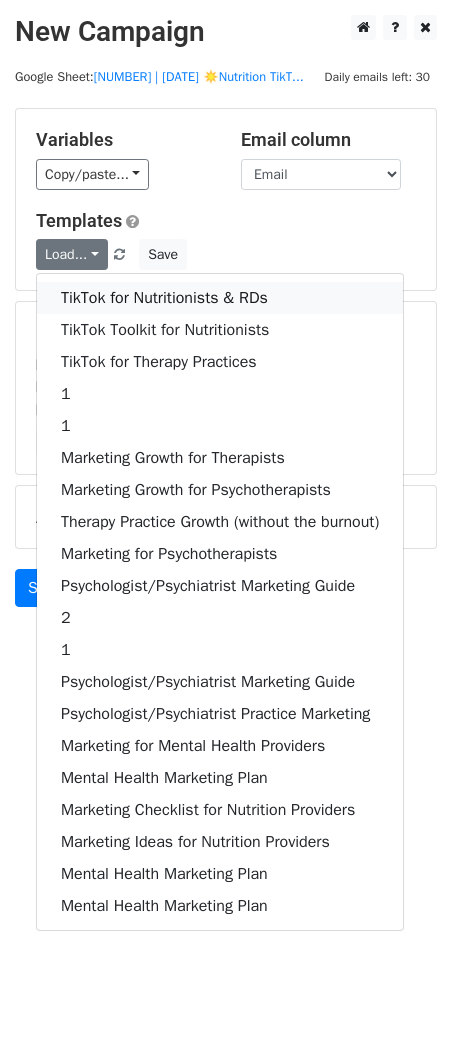 click on "TikTok for Nutritionists & RDs" at bounding box center [220, 298] 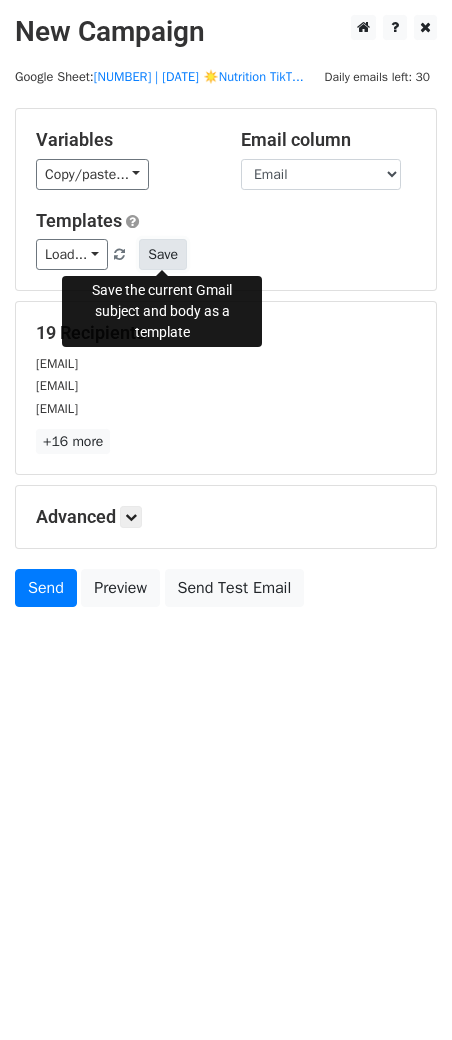 click on "Save" at bounding box center [163, 254] 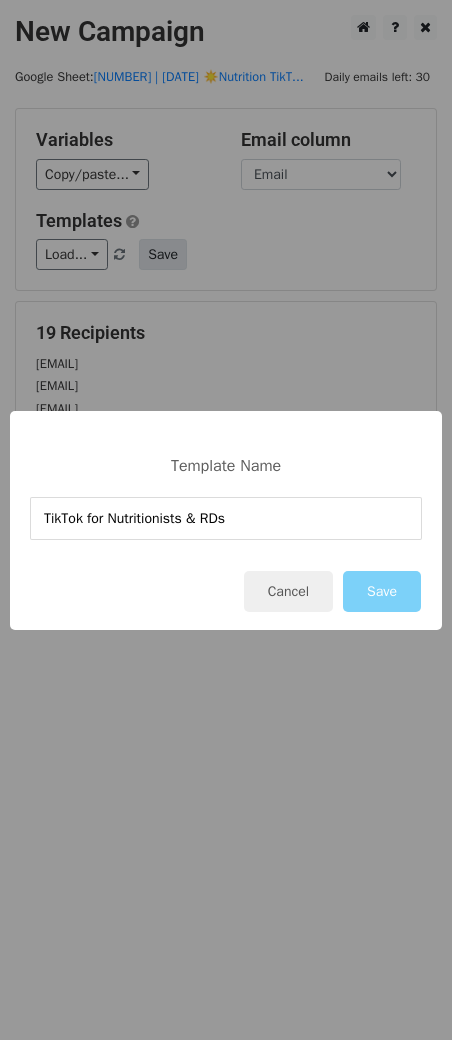 type on "TikTok for Nutritionists & RDs" 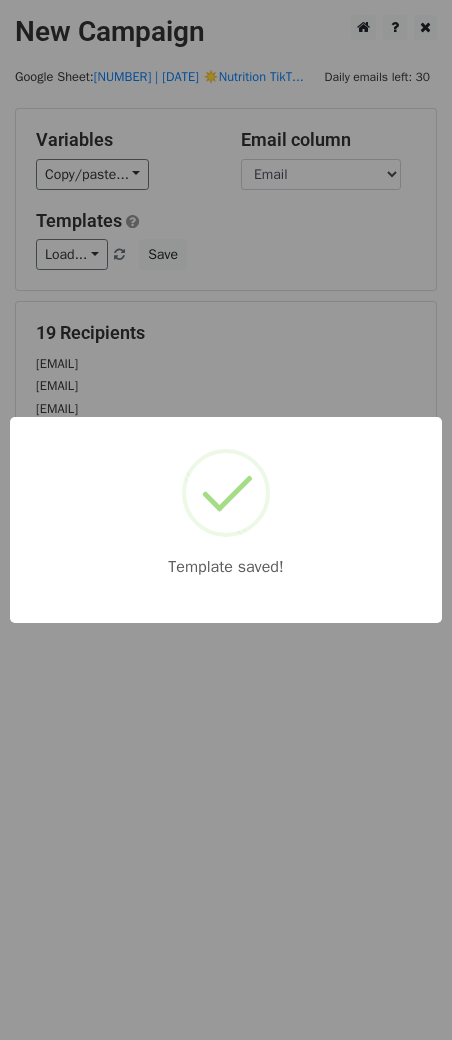 drag, startPoint x: 301, startPoint y: 294, endPoint x: 188, endPoint y: 505, distance: 239.3533 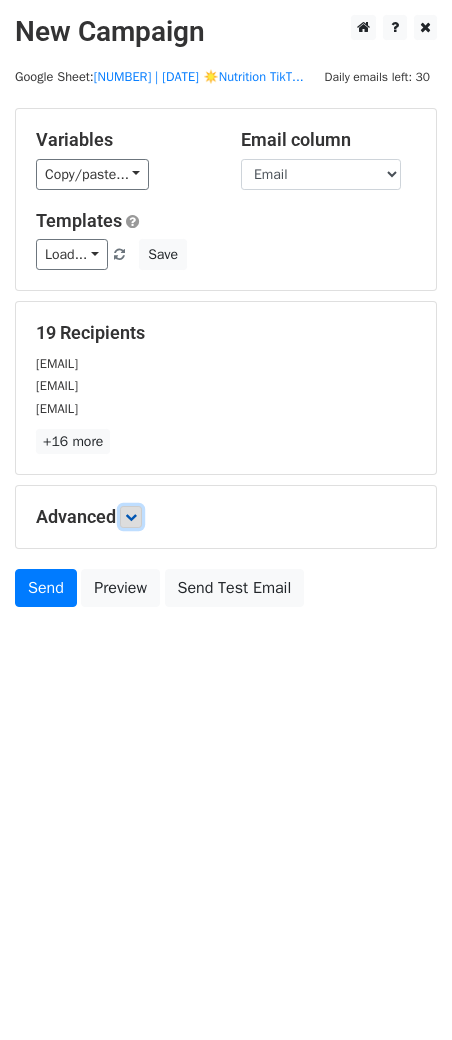 click at bounding box center (131, 517) 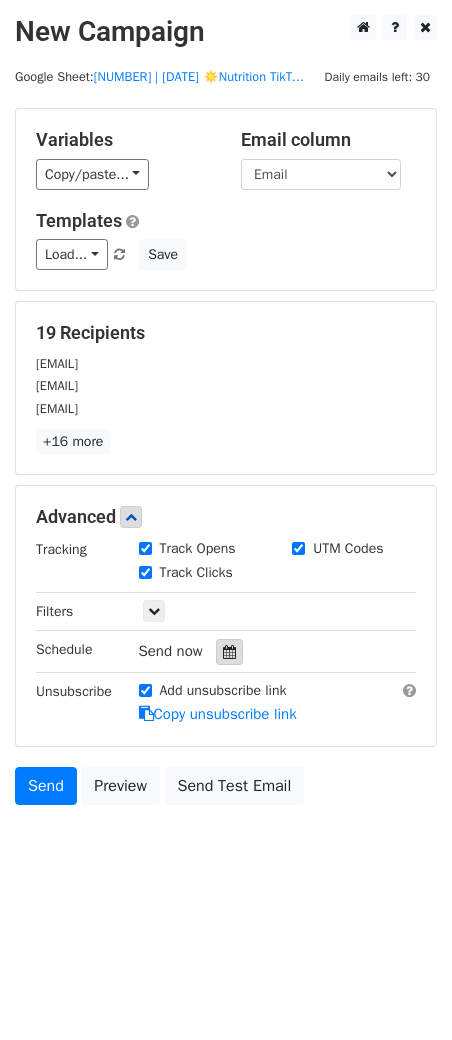 click at bounding box center (229, 652) 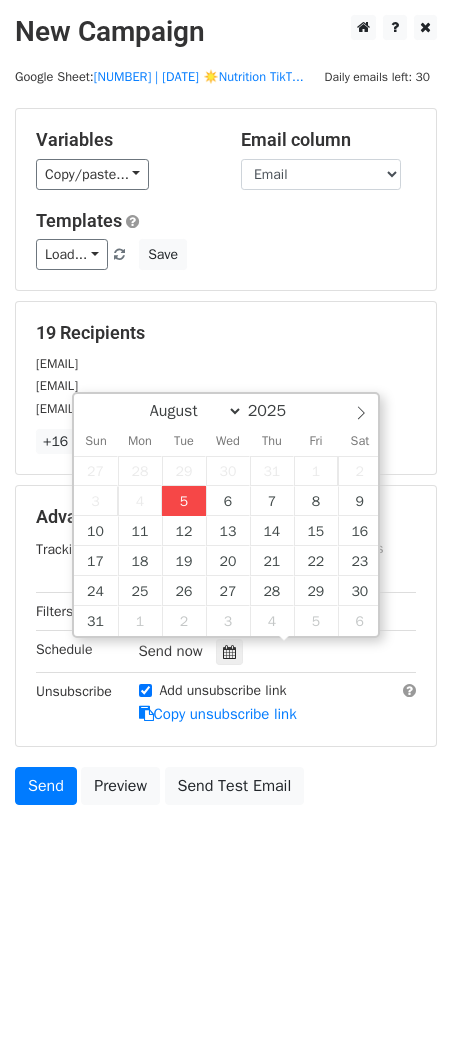 type on "2025-08-05 13:02" 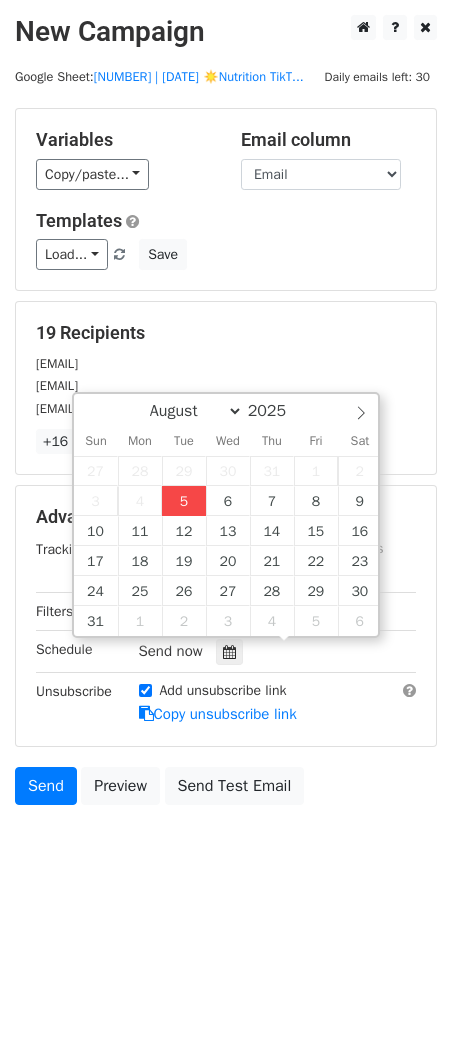 type on "01" 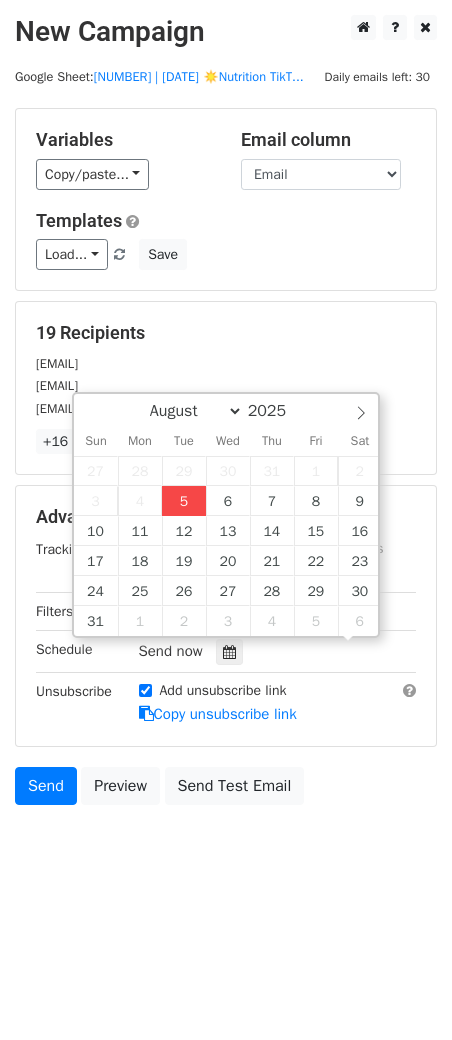 scroll, scrollTop: 0, scrollLeft: 0, axis: both 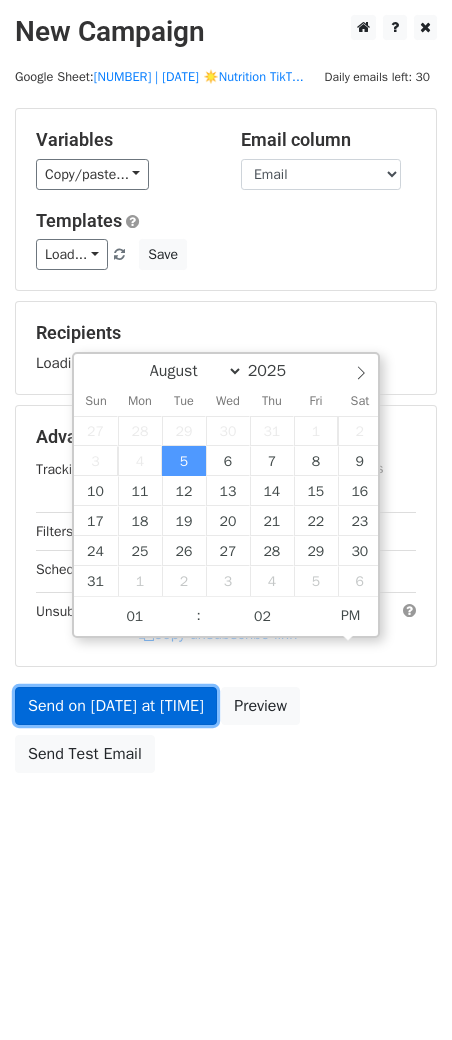 click on "Send on Aug 5 at 1:02pm" at bounding box center [116, 706] 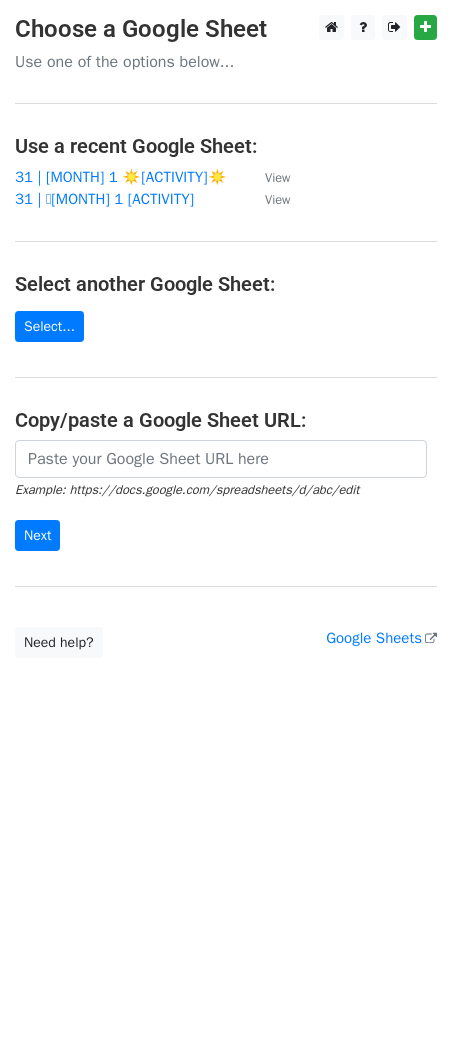 scroll, scrollTop: 0, scrollLeft: 0, axis: both 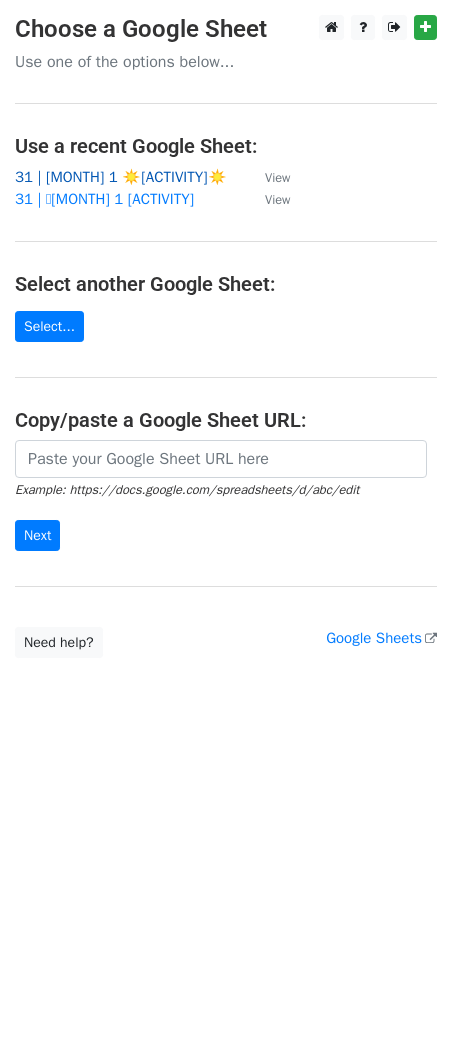 click on "31 | [MONTH] 1 ☀️[ACTIVITY]☀️" at bounding box center (121, 177) 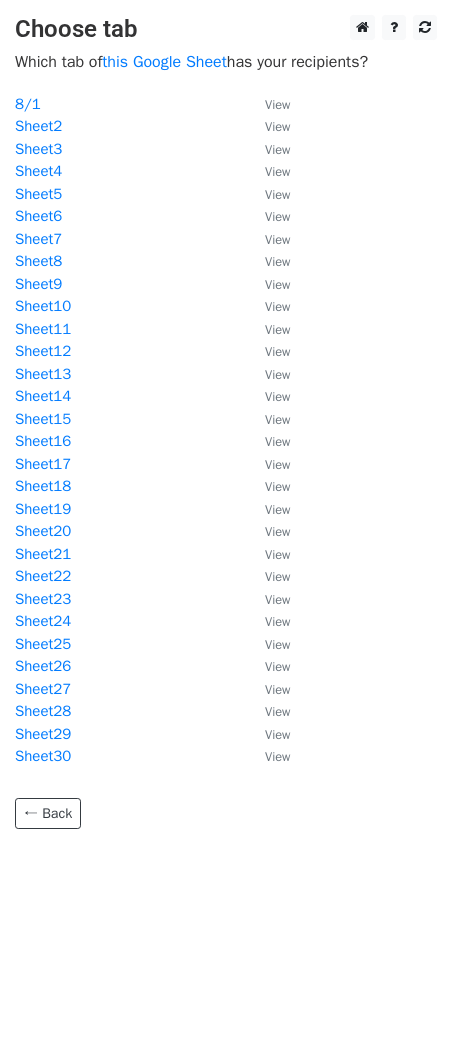 scroll, scrollTop: 0, scrollLeft: 0, axis: both 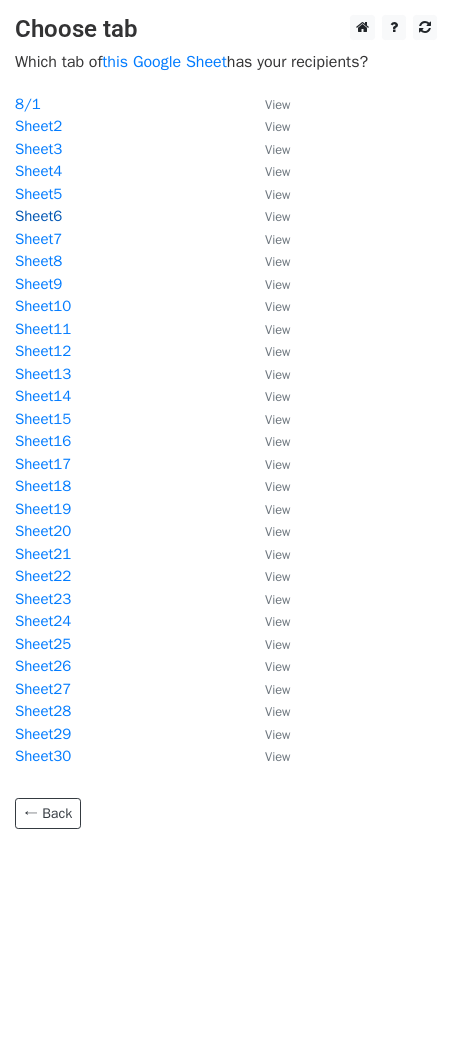 click on "Sheet6" at bounding box center (38, 216) 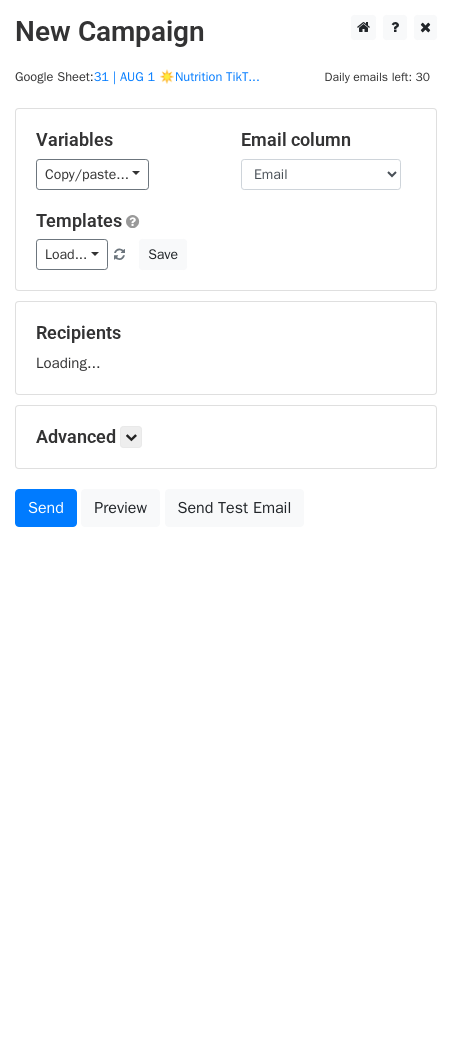 scroll, scrollTop: 0, scrollLeft: 0, axis: both 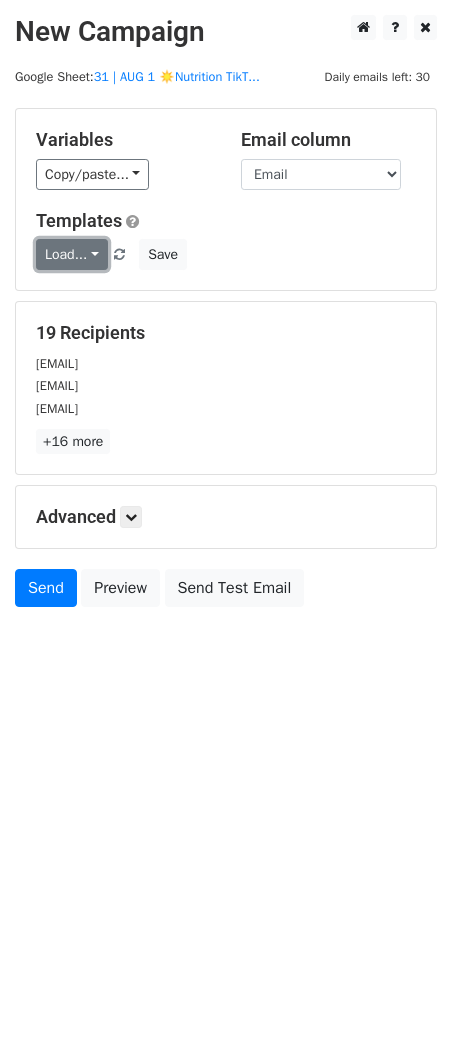 click on "Load..." at bounding box center (72, 254) 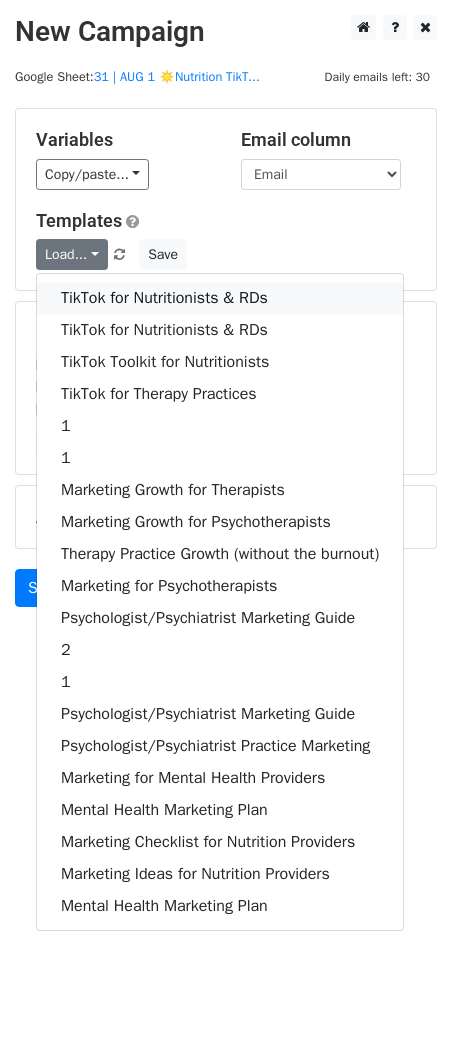 click on "TikTok for Nutritionists & RDs" at bounding box center (220, 298) 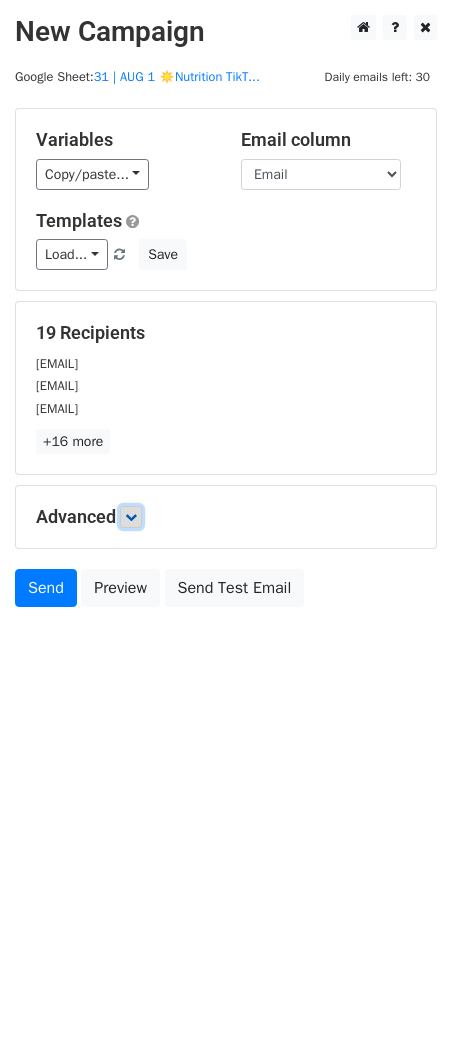 click at bounding box center (131, 517) 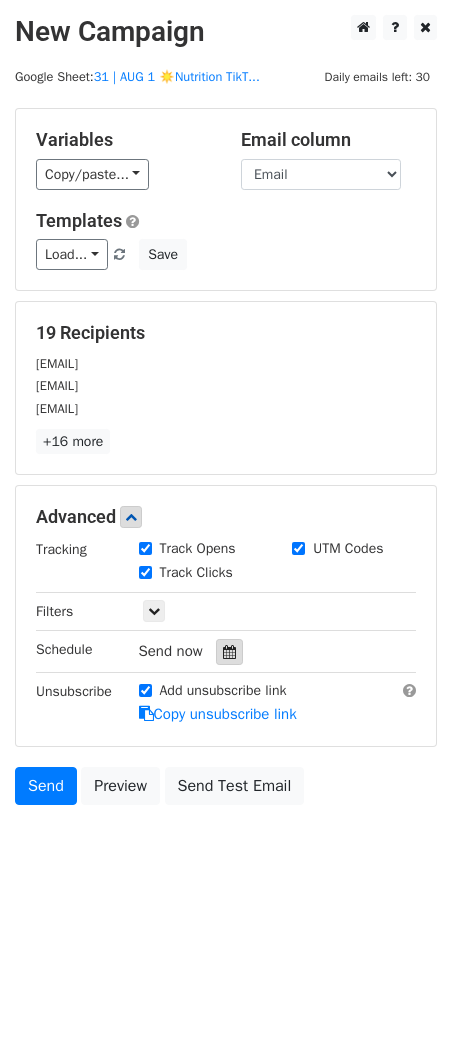 click at bounding box center [229, 652] 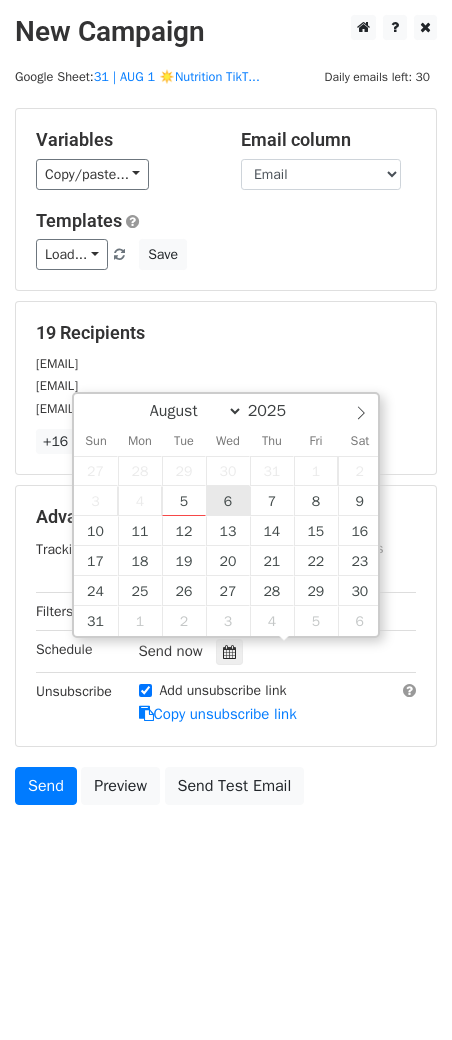 type on "2025-08-06 12:00" 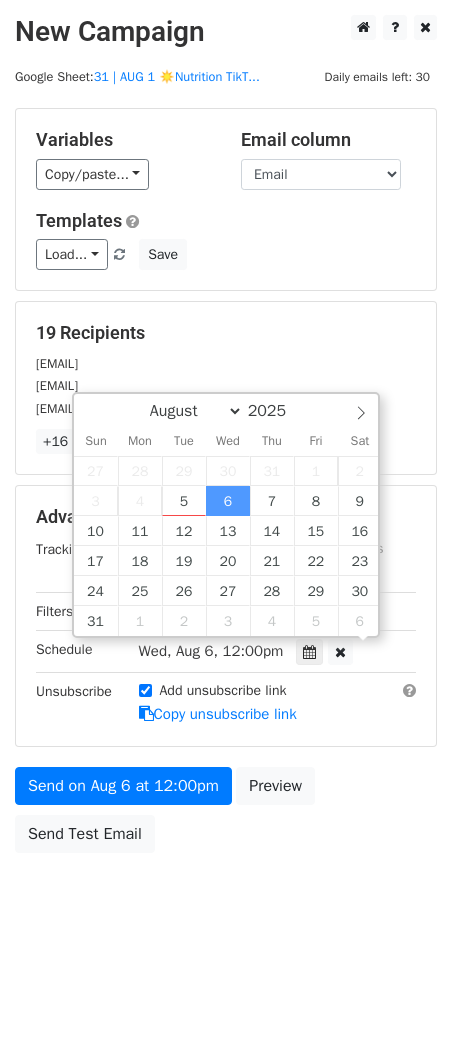 scroll, scrollTop: 0, scrollLeft: 0, axis: both 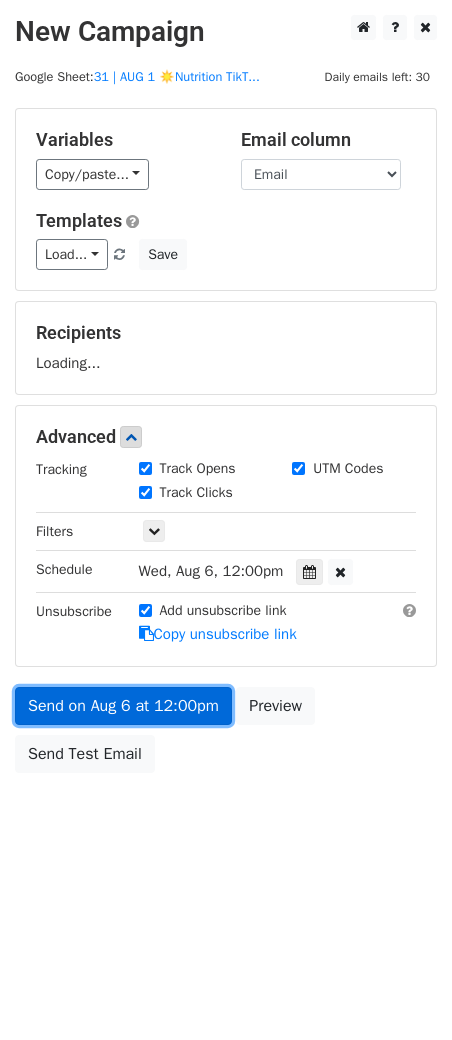 click on "Send on Aug 6 at 12:00pm" at bounding box center [123, 706] 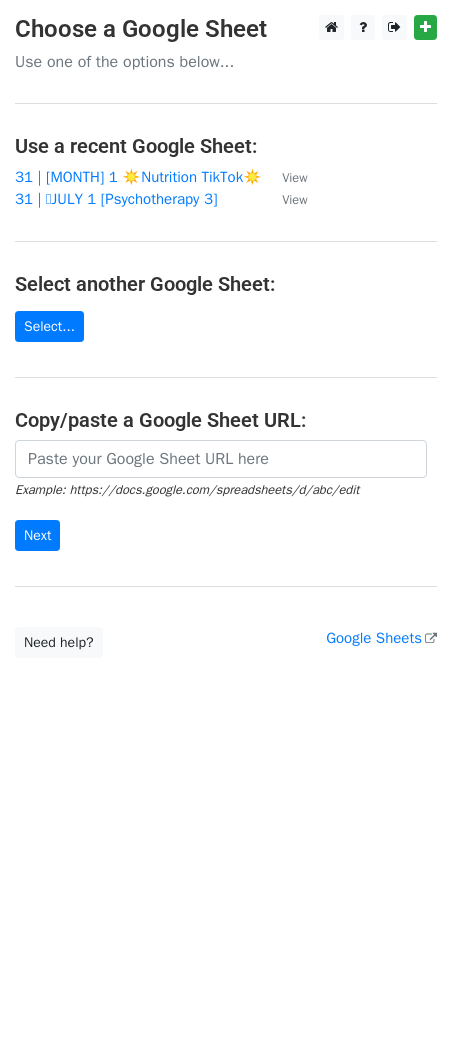 scroll, scrollTop: 0, scrollLeft: 0, axis: both 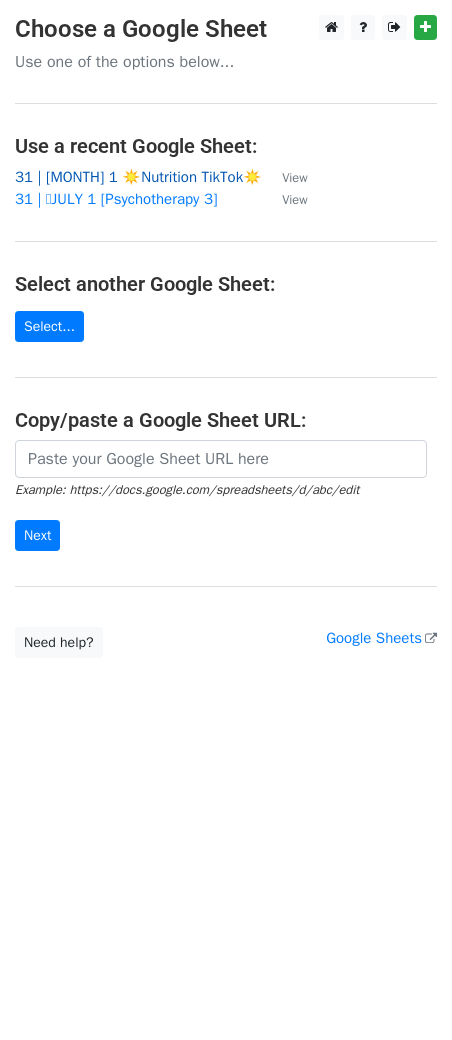 click on "31 | [MONTH] 1 ☀️Nutrition TikTok☀️" at bounding box center [138, 177] 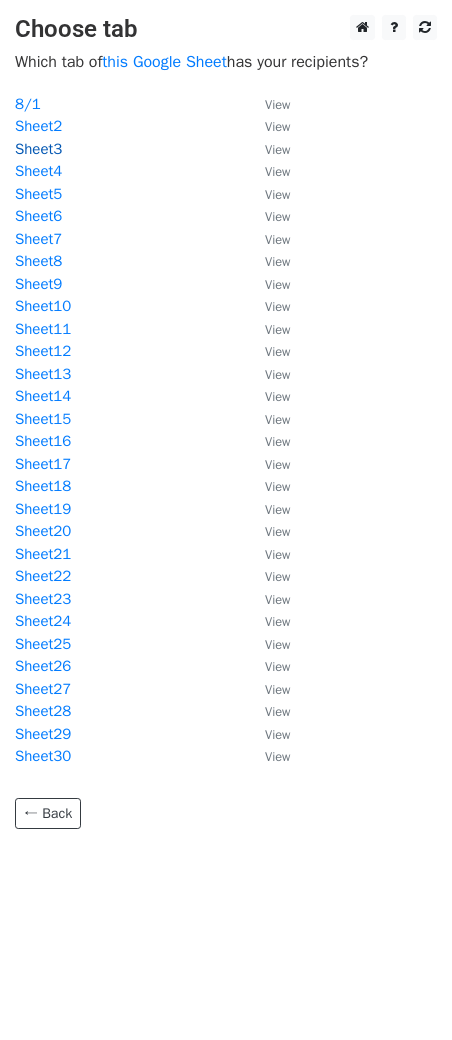 scroll, scrollTop: 0, scrollLeft: 0, axis: both 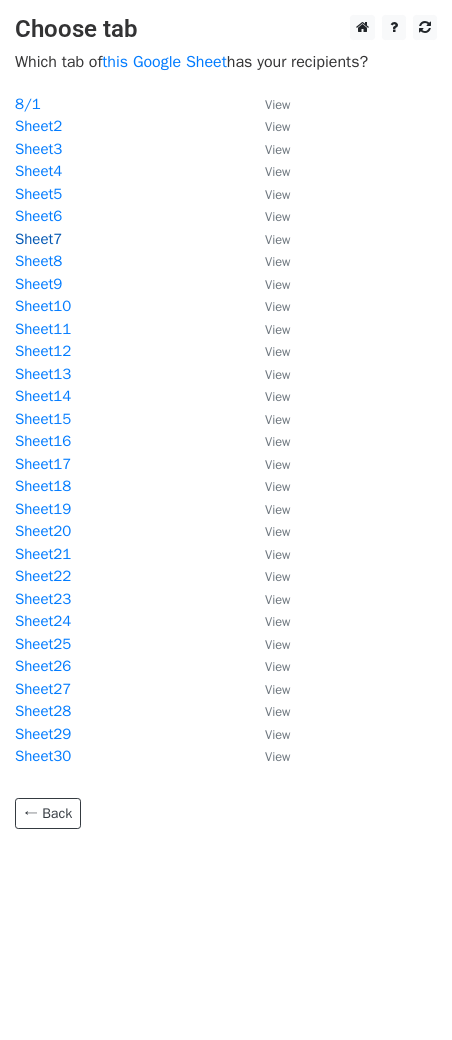 click on "Sheet7" at bounding box center [38, 239] 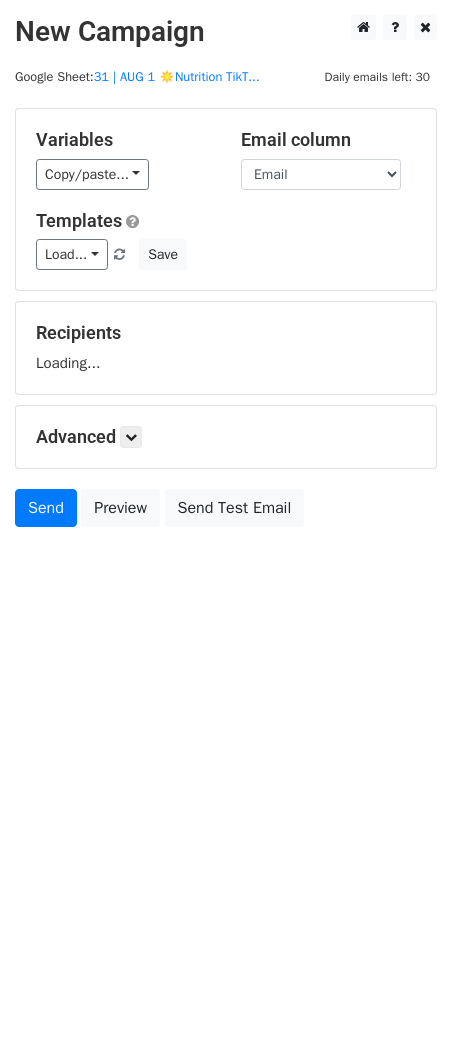 scroll, scrollTop: 0, scrollLeft: 0, axis: both 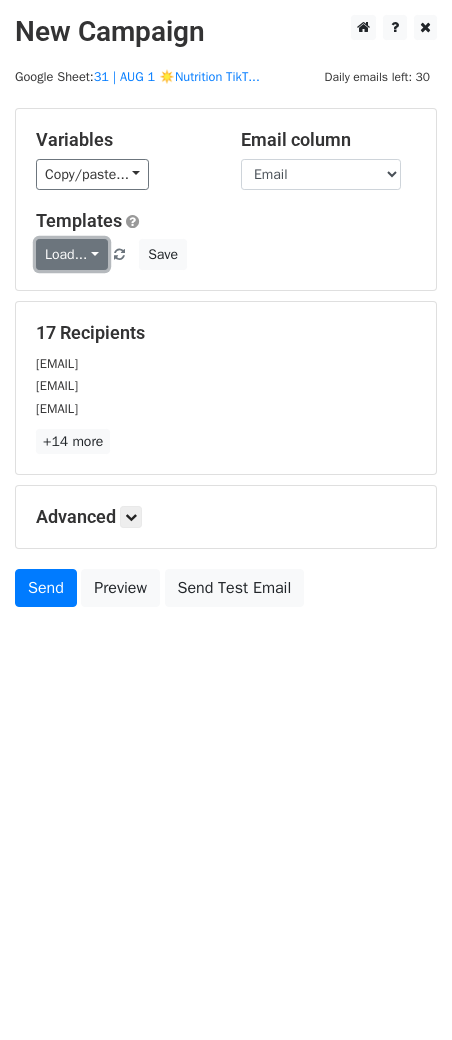 click on "Load..." at bounding box center (72, 254) 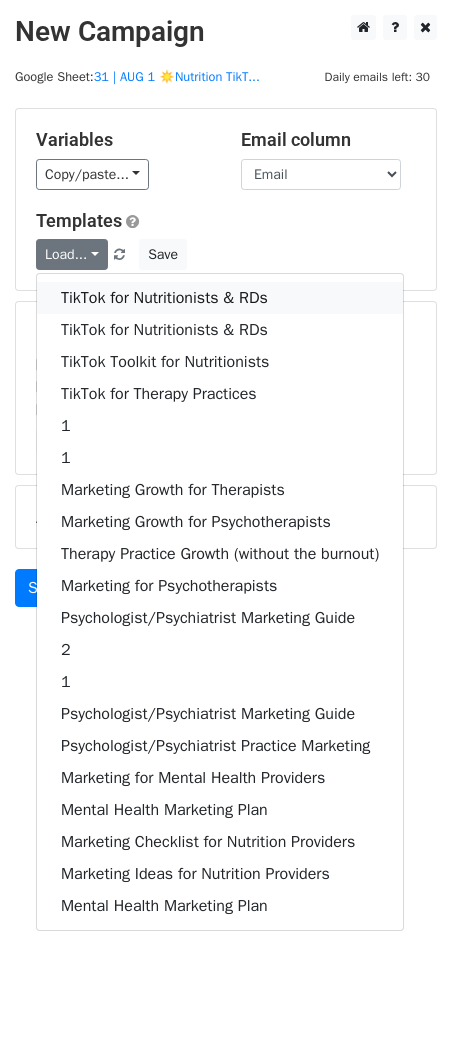 click on "TikTok for Nutritionists & RDs" at bounding box center (220, 298) 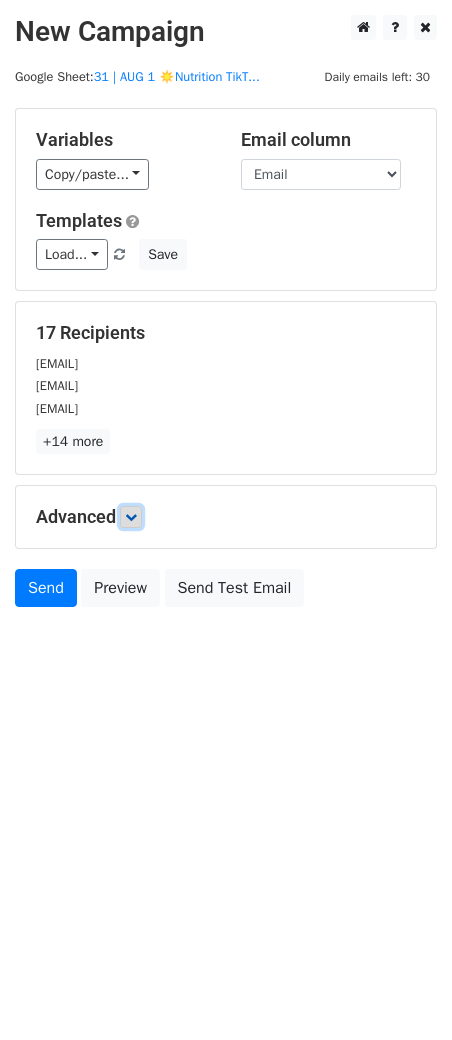 click at bounding box center [131, 517] 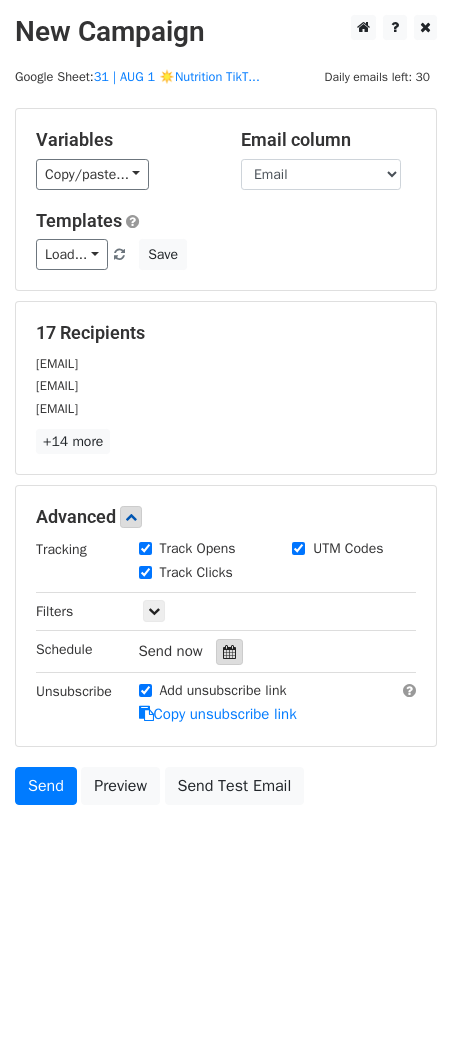 click at bounding box center [229, 652] 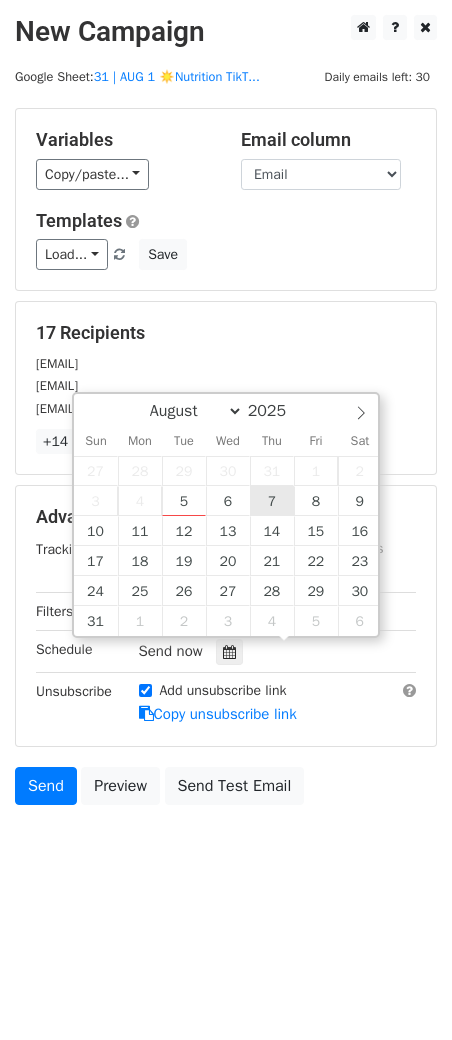 type on "2025-08-07 12:00" 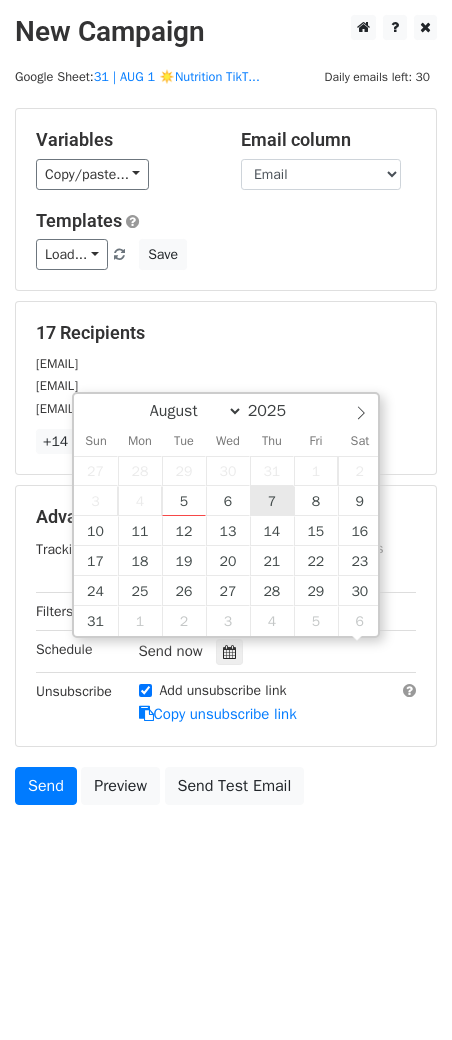 scroll, scrollTop: 0, scrollLeft: 0, axis: both 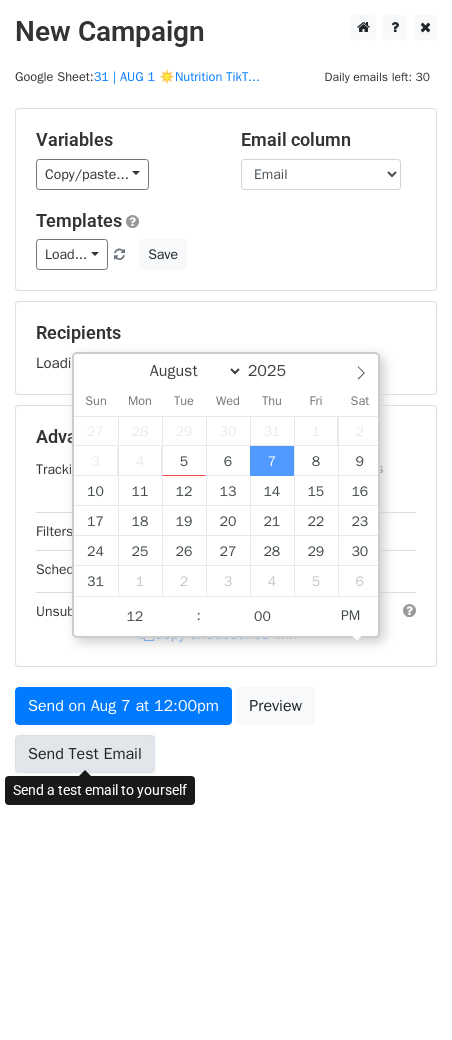 click on "Send Test Email" at bounding box center (85, 754) 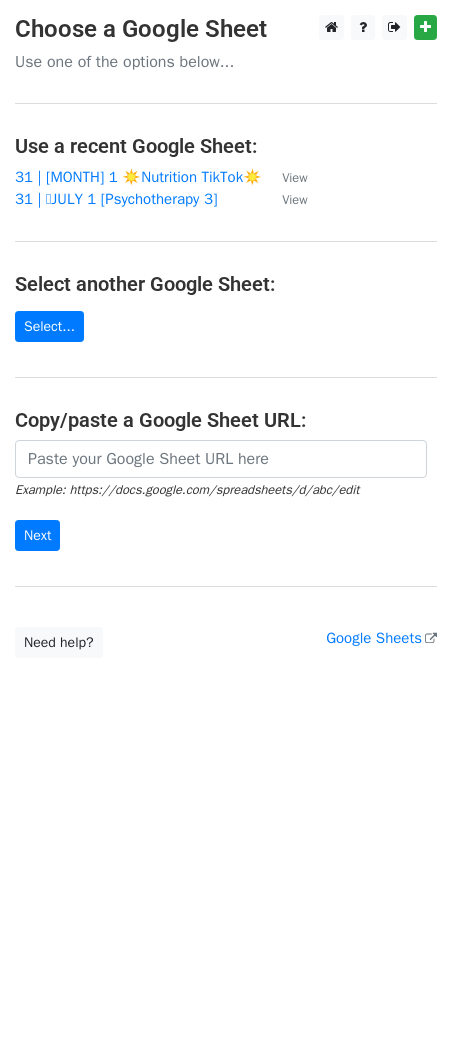 scroll, scrollTop: 0, scrollLeft: 0, axis: both 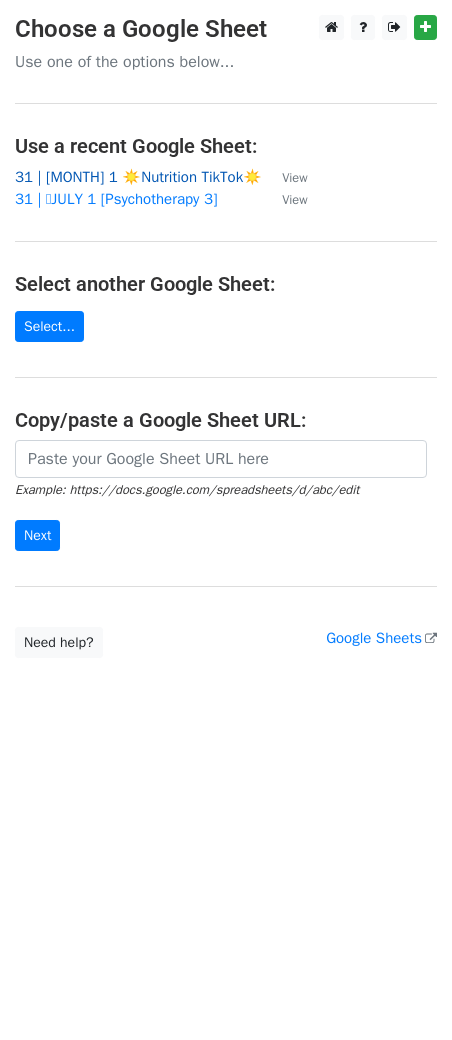 click on "31 | [MONTH] 1 ☀️Nutrition TikTok☀️" at bounding box center [138, 177] 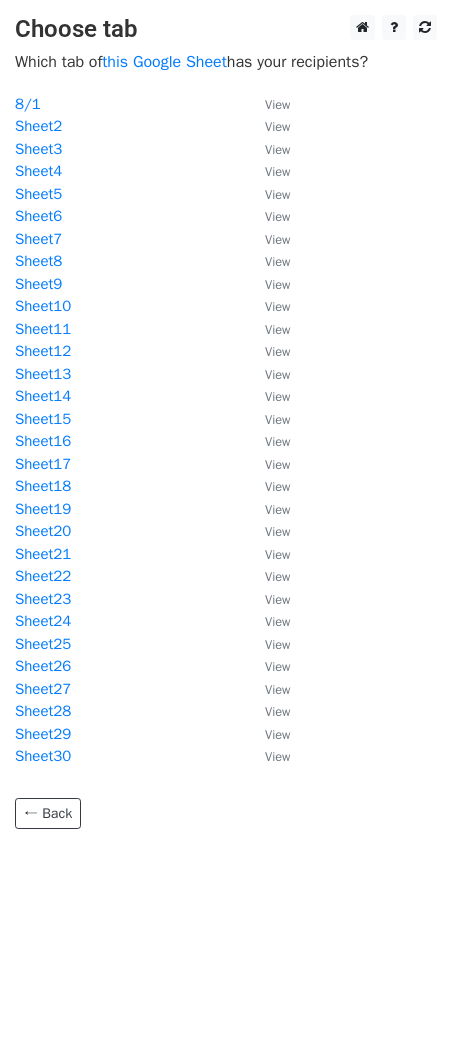scroll, scrollTop: 0, scrollLeft: 0, axis: both 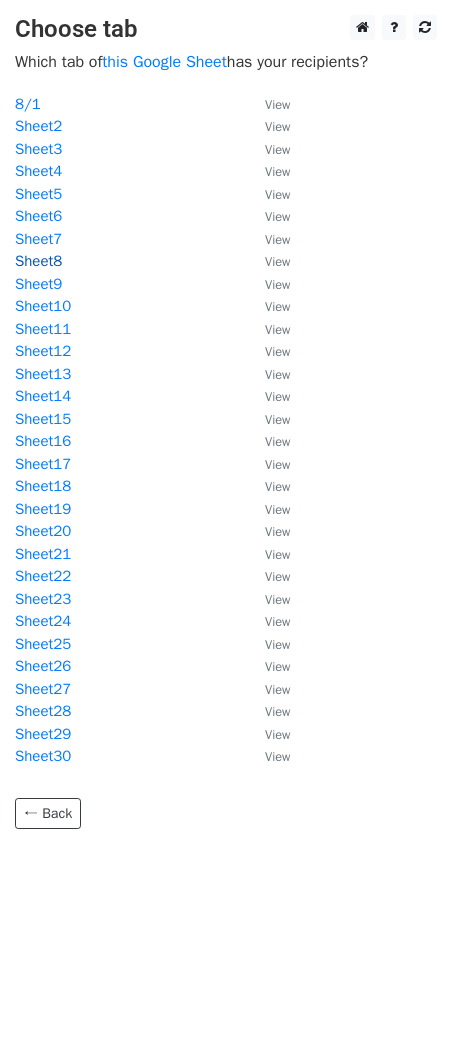 click on "Sheet8" at bounding box center [38, 261] 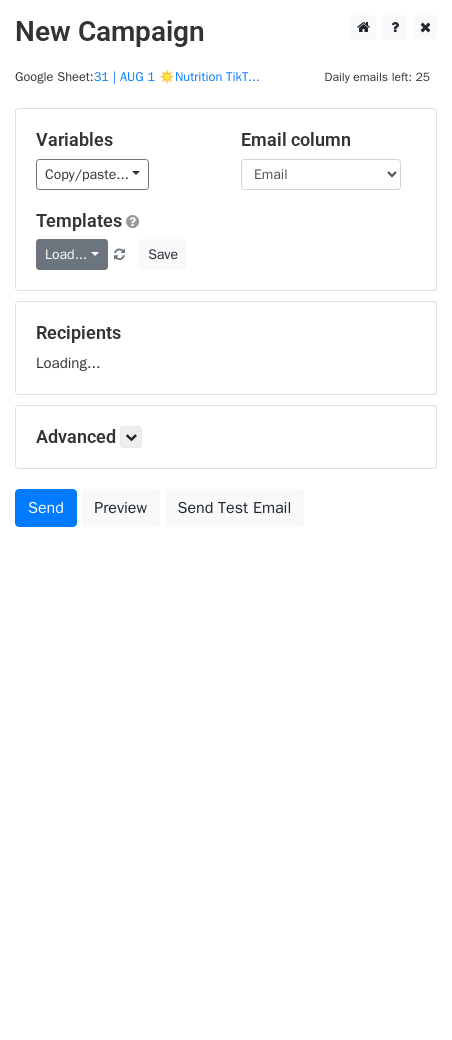 scroll, scrollTop: 0, scrollLeft: 0, axis: both 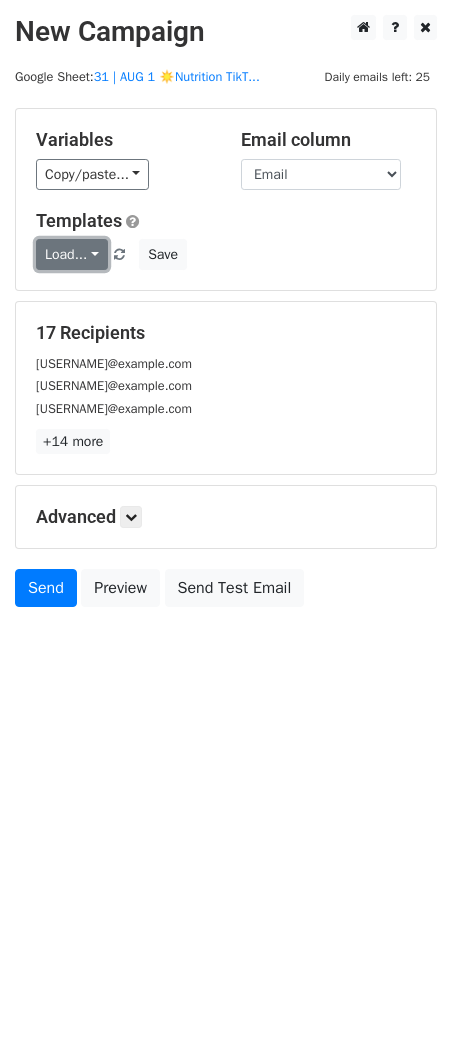 click on "Load..." at bounding box center [72, 254] 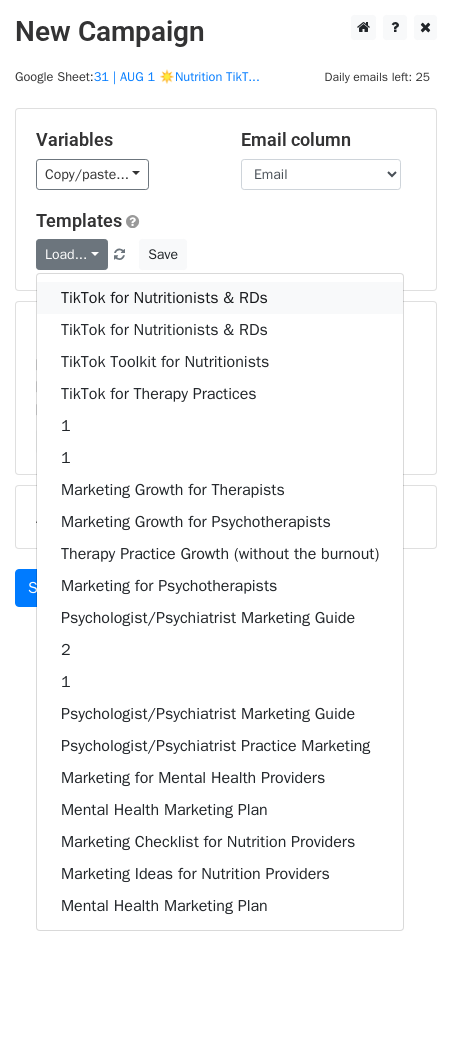 click on "TikTok for Nutritionists & RDs" at bounding box center (220, 298) 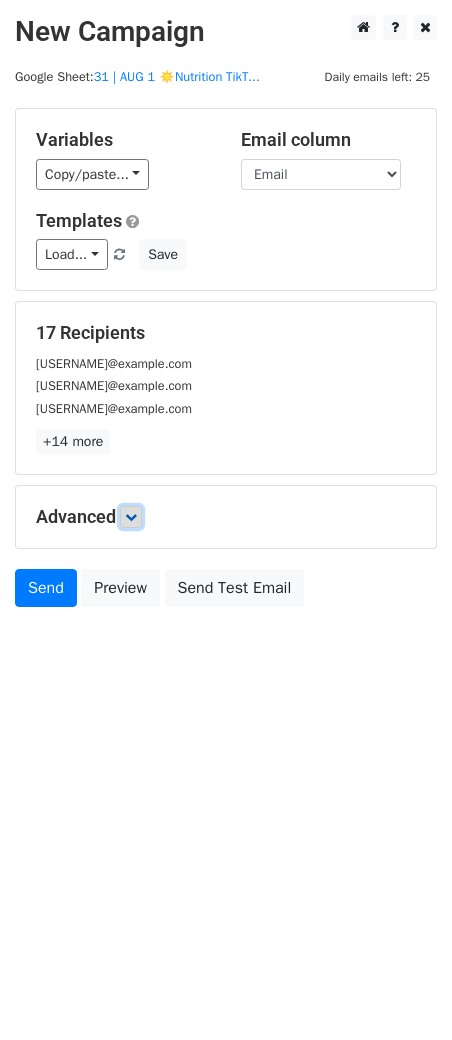 click at bounding box center (131, 517) 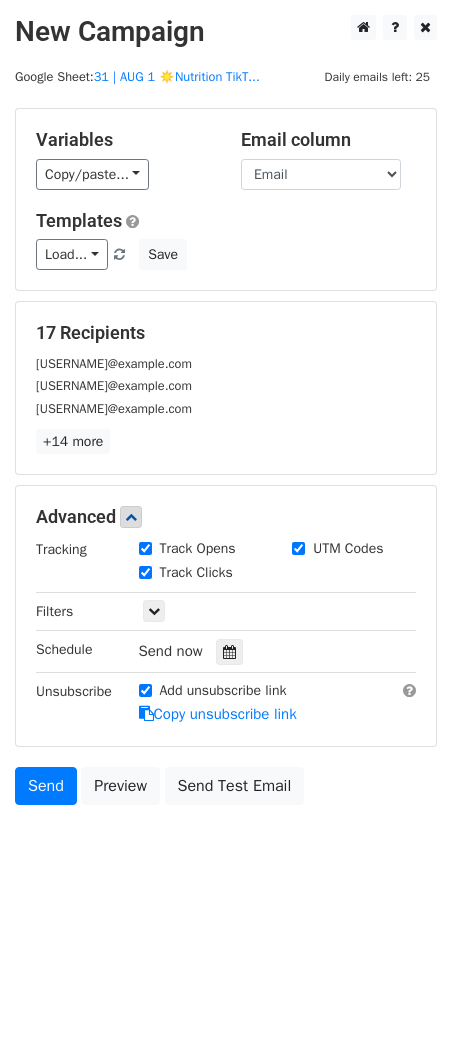 click on "Send now" at bounding box center [256, 651] 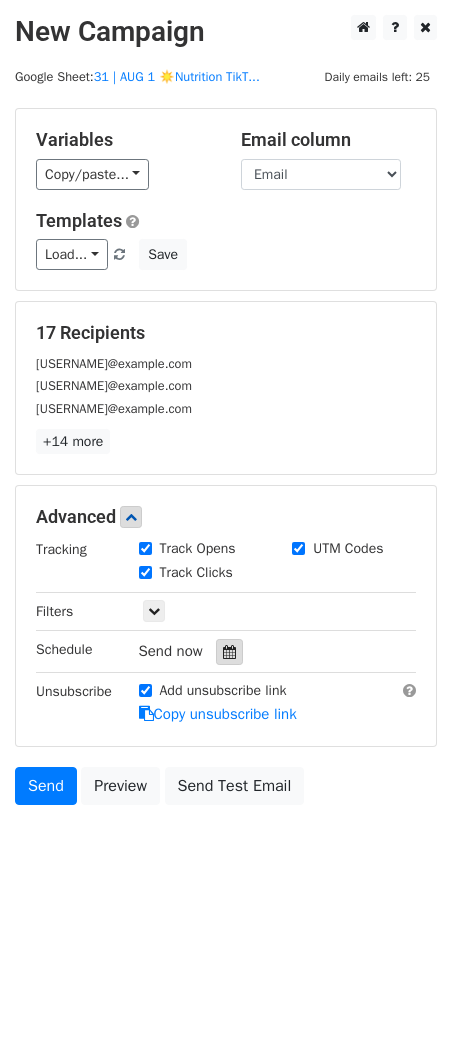 click at bounding box center [229, 652] 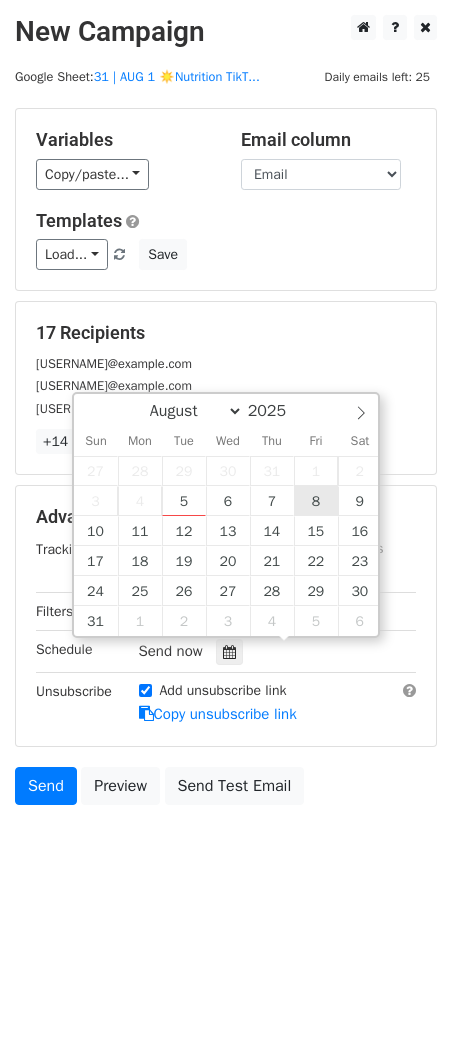 type on "2025-08-08 12:00" 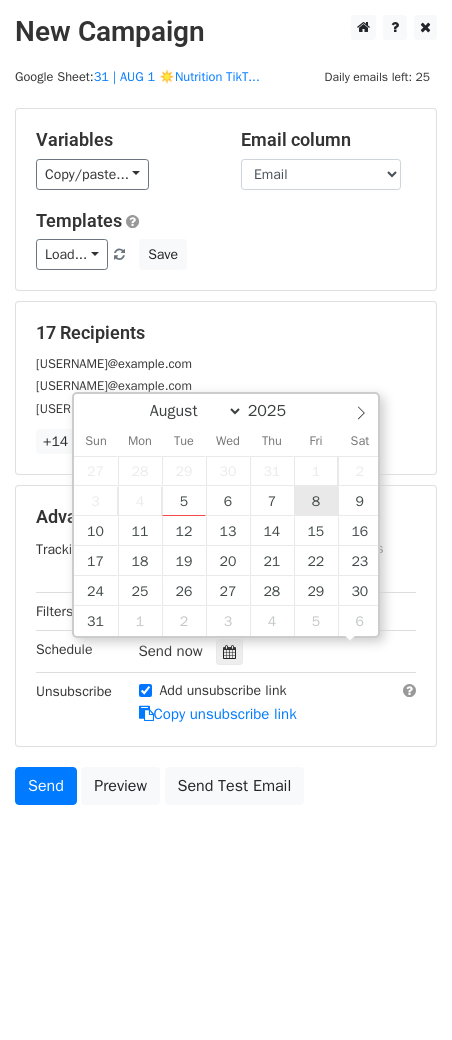 scroll, scrollTop: 0, scrollLeft: 0, axis: both 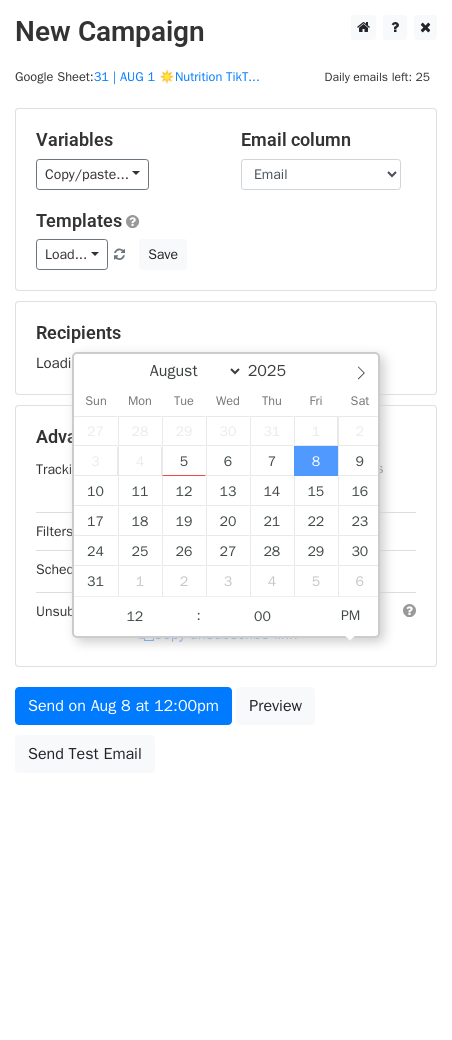 click on "Variables
Copy/paste...
{{Name}}
{{Email}}
Email column
Name
Email
Templates
Load...
TikTok for Nutritionists & RDs
TikTok for Nutritionists & RDs
TikTok Toolkit for Nutritionists
TikTok for Therapy Practices
1
1
Marketing Growth for Therapists
Marketing Growth for Psychotherapists
Therapy Practice Growth (without the burnout)
Marketing for Psychotherapists
Psychologist/Psychiatrist Marketing Guide
2
1
Psychologist/Psychiatrist Marketing Guide
Psychologist/Psychiatrist Practice Marketing
Marketing for Mental Health Providers
Mental Health Marketing Plan
Marketing Checklist for Nutrition Providers
Marketing Ideas for Nutrition Providers
Mental Health Marketing Plan
Save
Recipients Loading...
Advanced
Tracking
Track Opens
UTM Codes
Track Clicks
Filters" at bounding box center [226, 445] 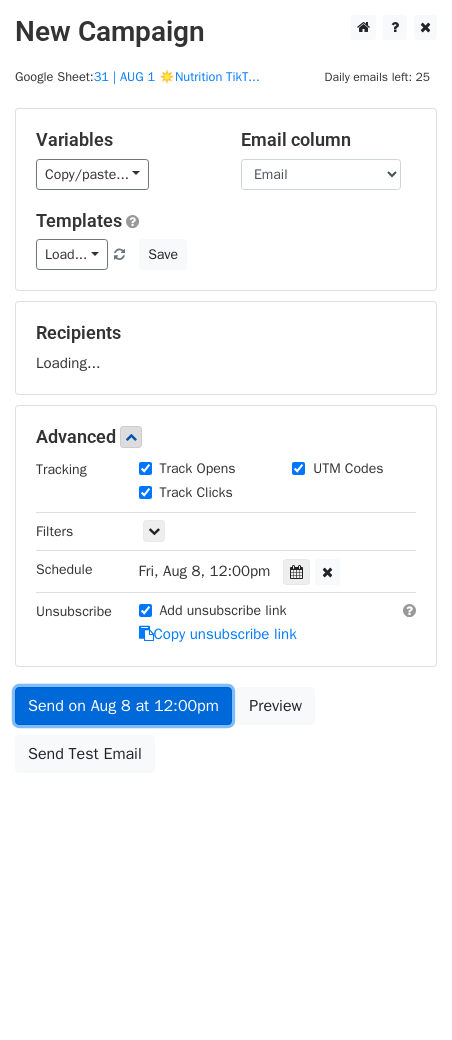 click on "Send on Aug 8 at 12:00pm" at bounding box center [123, 706] 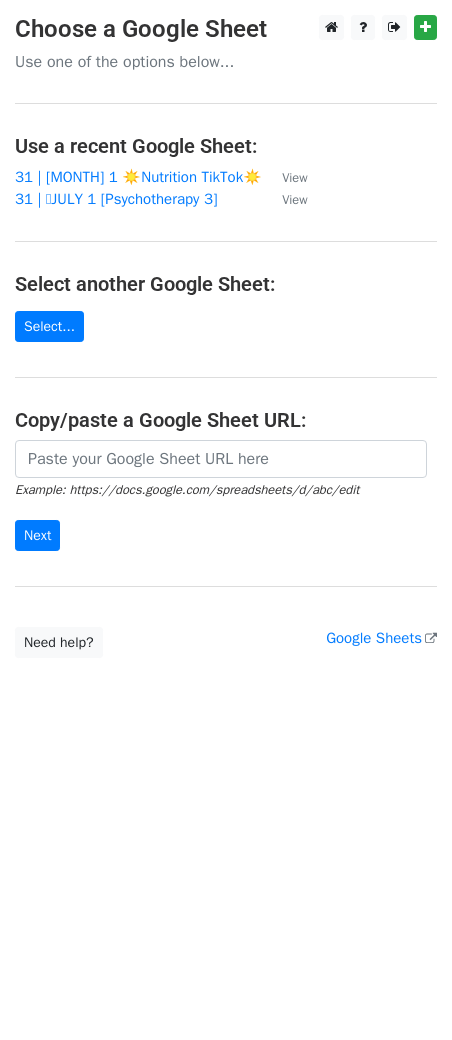 scroll, scrollTop: 0, scrollLeft: 0, axis: both 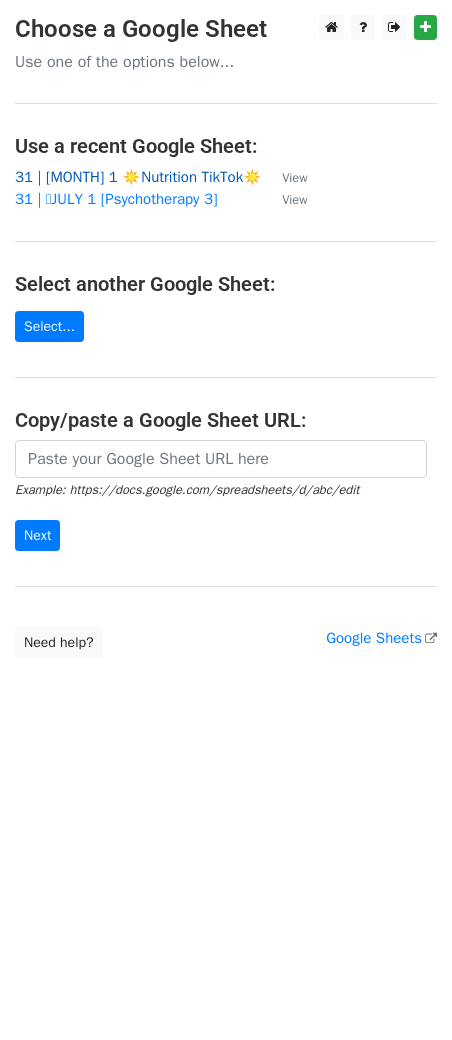 click on "31 | [MONTH] 1 ☀️Nutrition TikTok☀️" at bounding box center (138, 177) 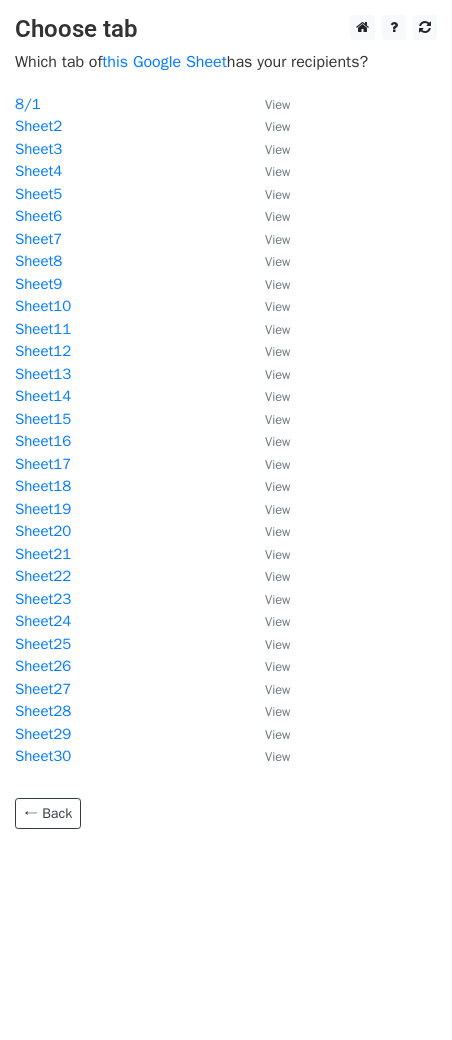 scroll, scrollTop: 0, scrollLeft: 0, axis: both 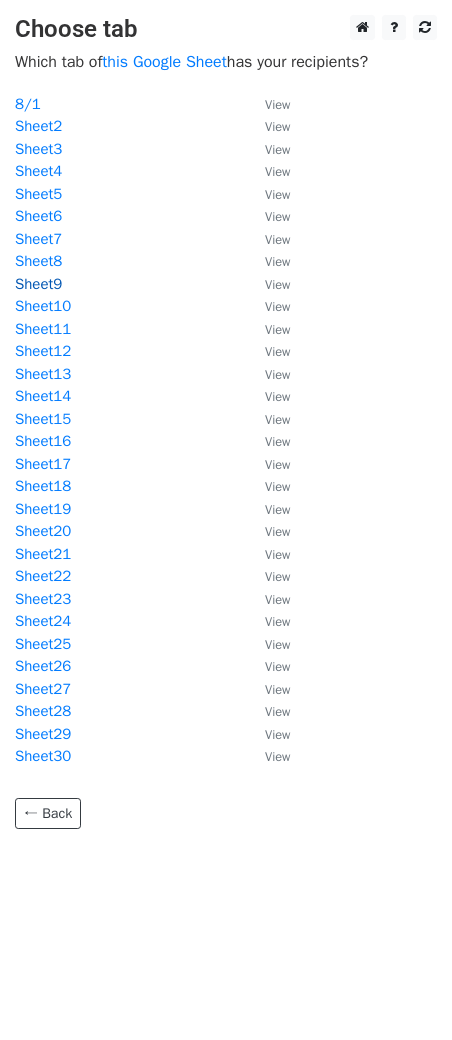 click on "Sheet9" at bounding box center (38, 284) 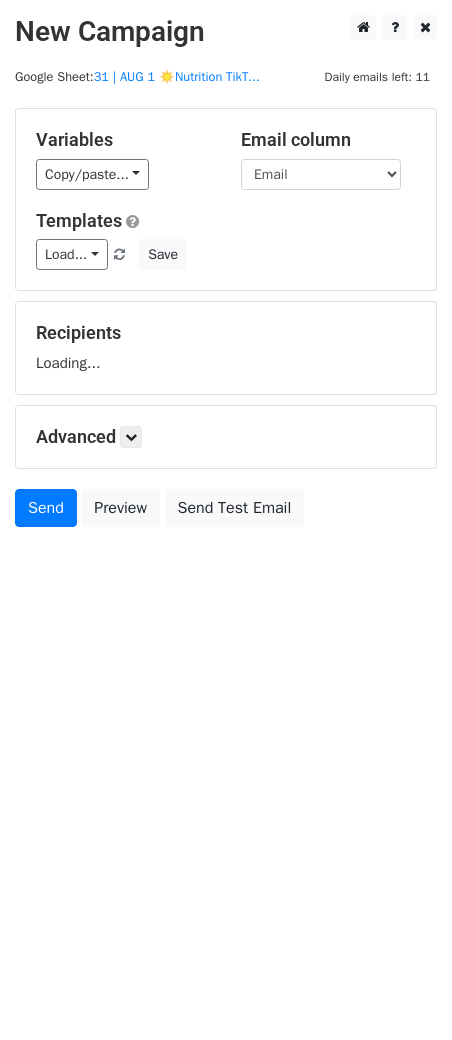 scroll, scrollTop: 0, scrollLeft: 0, axis: both 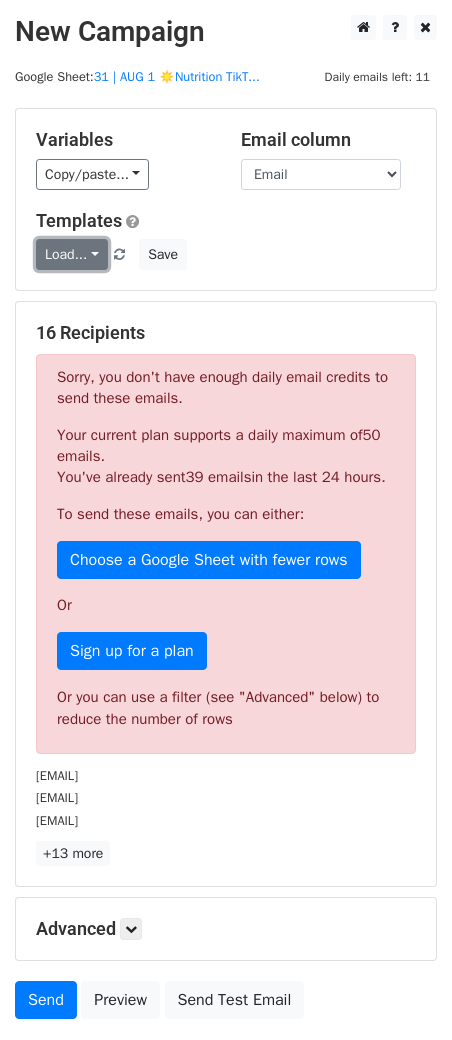 click on "Load..." at bounding box center [72, 254] 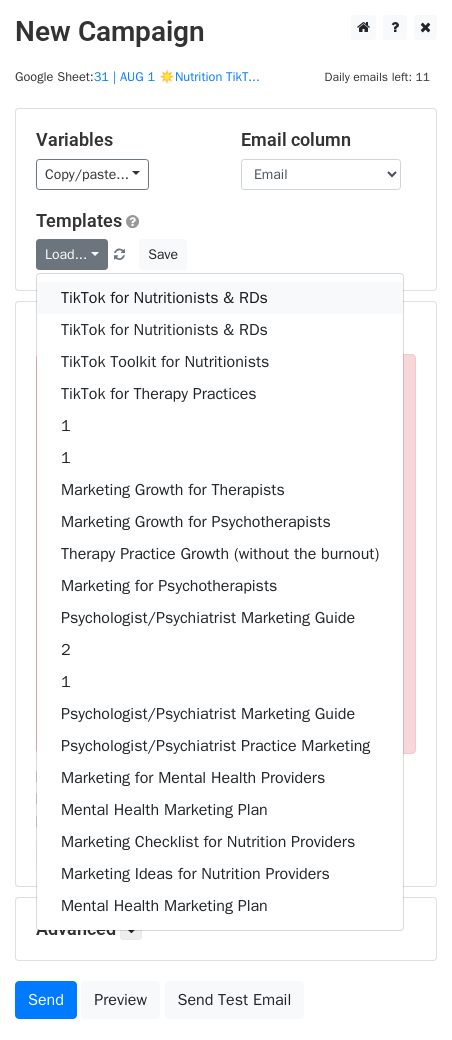 click on "TikTok for Nutritionists & RDs" at bounding box center [220, 298] 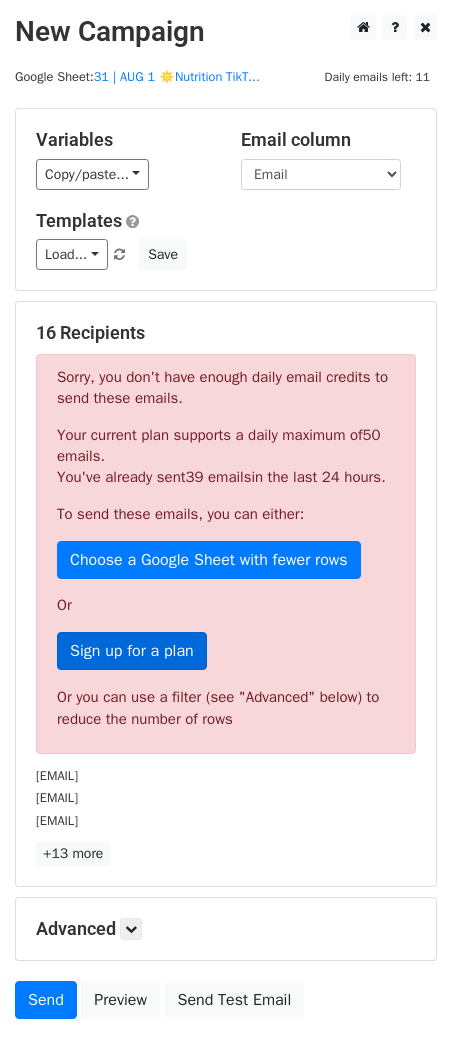 scroll, scrollTop: 0, scrollLeft: 0, axis: both 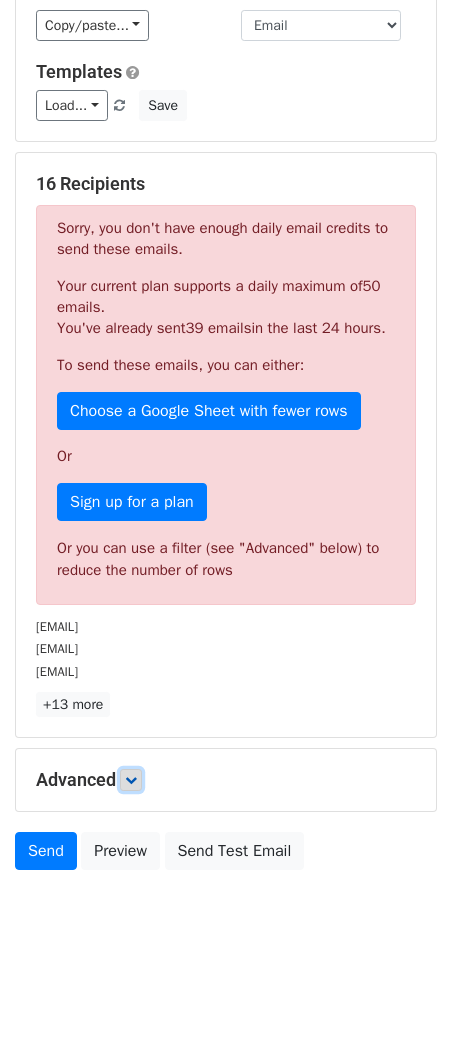 click at bounding box center [131, 780] 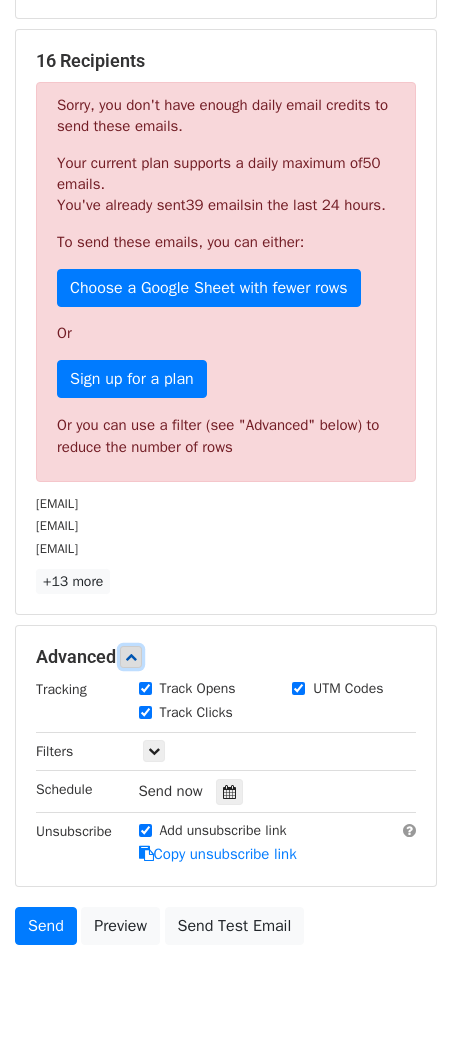 scroll, scrollTop: 364, scrollLeft: 0, axis: vertical 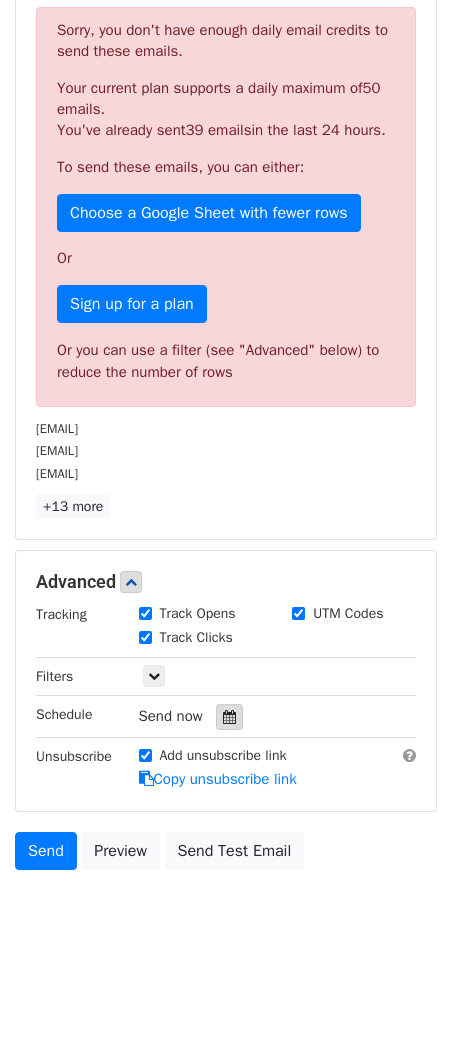 click at bounding box center (229, 717) 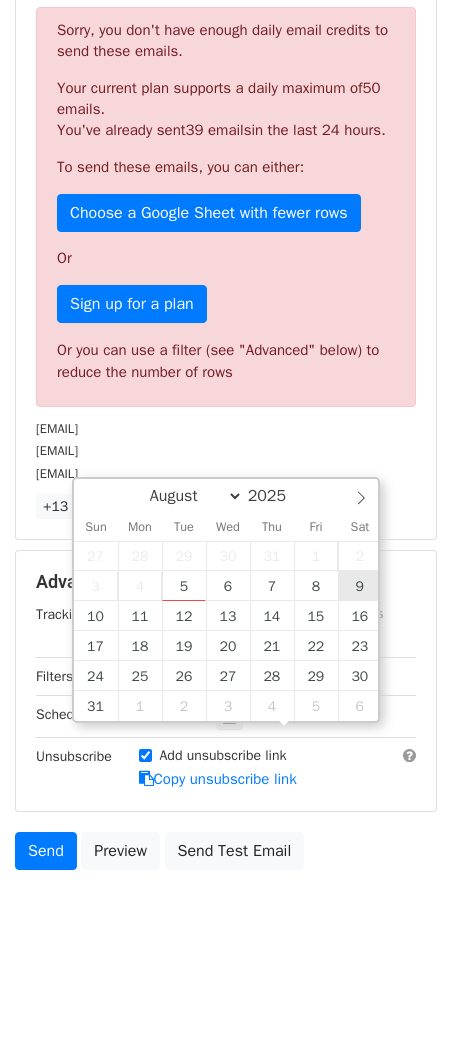 type on "2025-08-09 12:00" 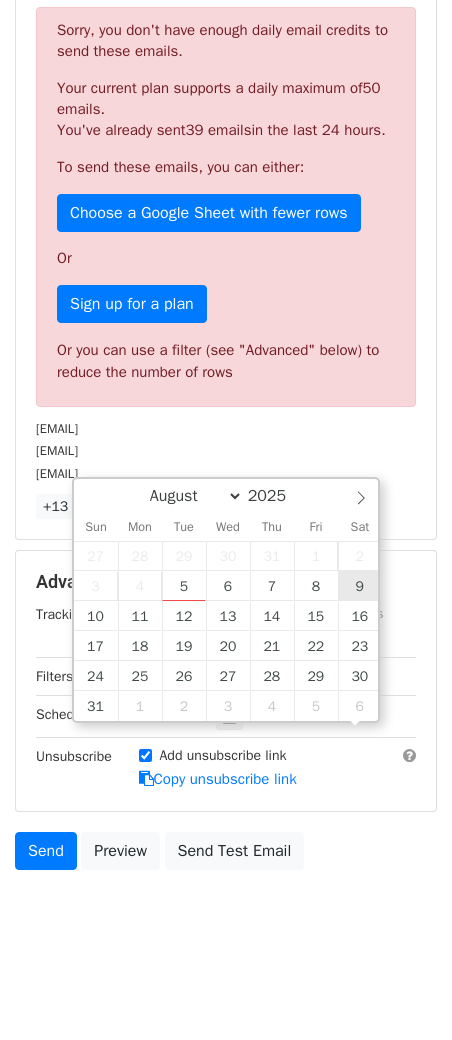 scroll, scrollTop: 0, scrollLeft: 0, axis: both 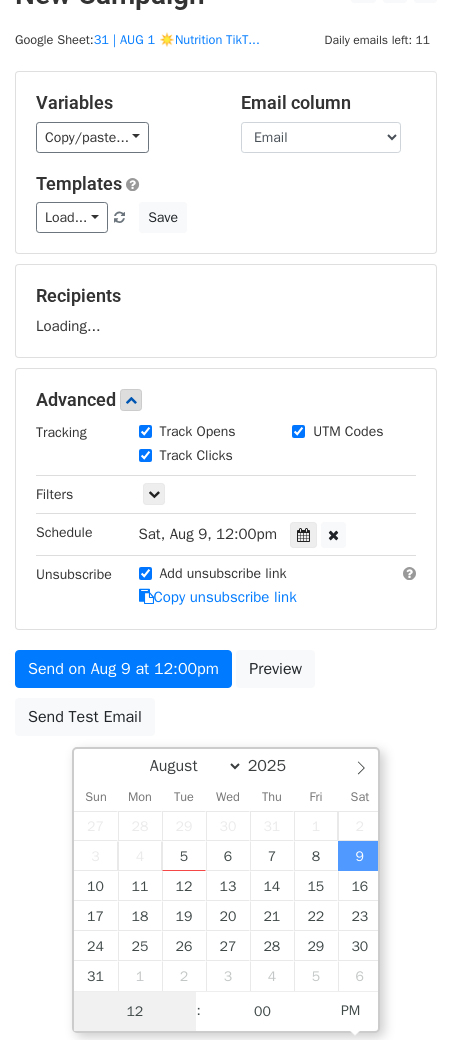 type on "3" 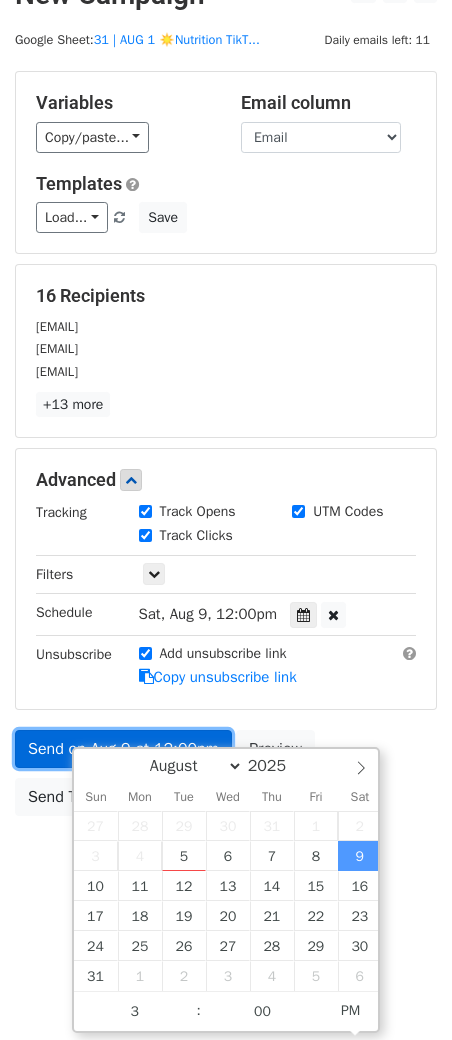 type on "[DATE] [TIME]" 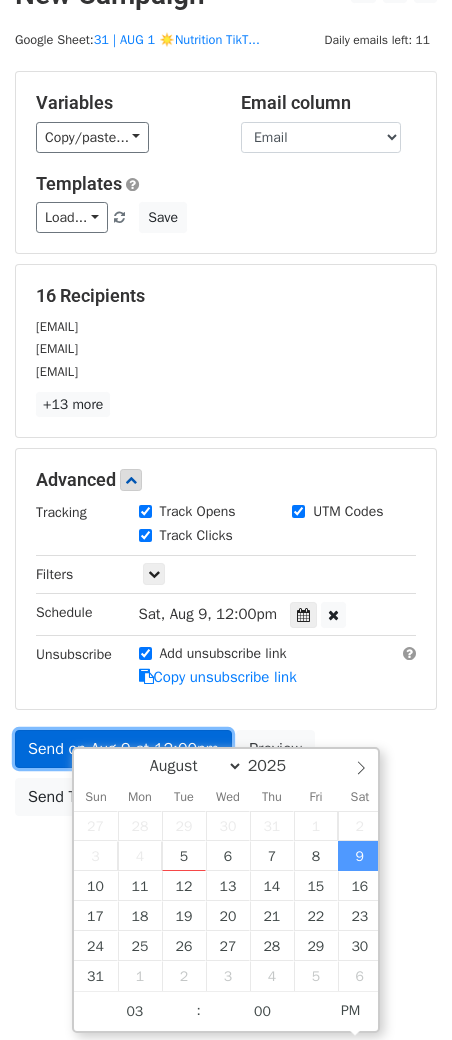 scroll, scrollTop: 0, scrollLeft: 0, axis: both 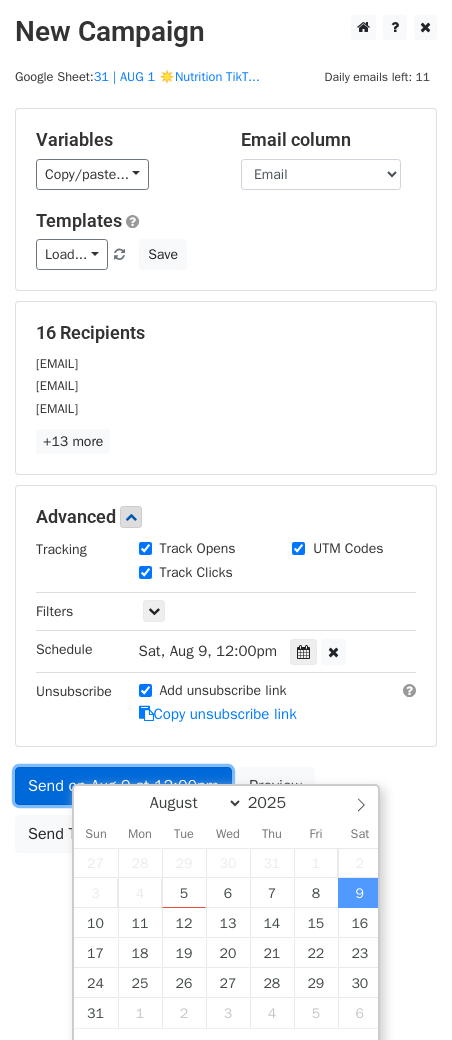 click on "Variables
Copy/paste...
{{Name}}
{{Email}}
Email column
Name
Email
Templates
Load...
TikTok for Nutritionists & RDs
TikTok for Nutritionists & RDs
TikTok Toolkit for Nutritionists
TikTok for Therapy Practices
1
1
Marketing Growth for Therapists
Marketing Growth for Psychotherapists
Therapy Practice Growth (without the burnout)
Marketing for Psychotherapists
Psychologist/Psychiatrist Marketing Guide
2
1
Psychologist/Psychiatrist Marketing Guide
Psychologist/Psychiatrist Practice Marketing
Marketing for Mental Health Providers
Mental Health Marketing Plan
Marketing Checklist for Nutrition Providers
Marketing Ideas for Nutrition Providers
Mental Health Marketing Plan
Save
16 Recipients
[EMAIL]
[EMAIL]
[EMAIL]
+13 more
16 Recipients
×
[EMAIL]" at bounding box center [226, 485] 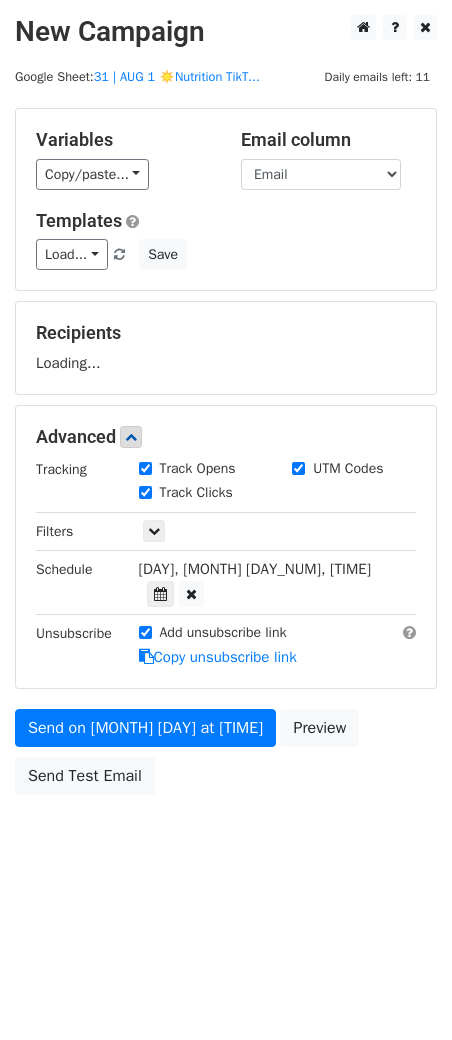 click on "Send on [MONTH] [DAY] at [TIME]
Preview
Send Test Email" at bounding box center (226, 757) 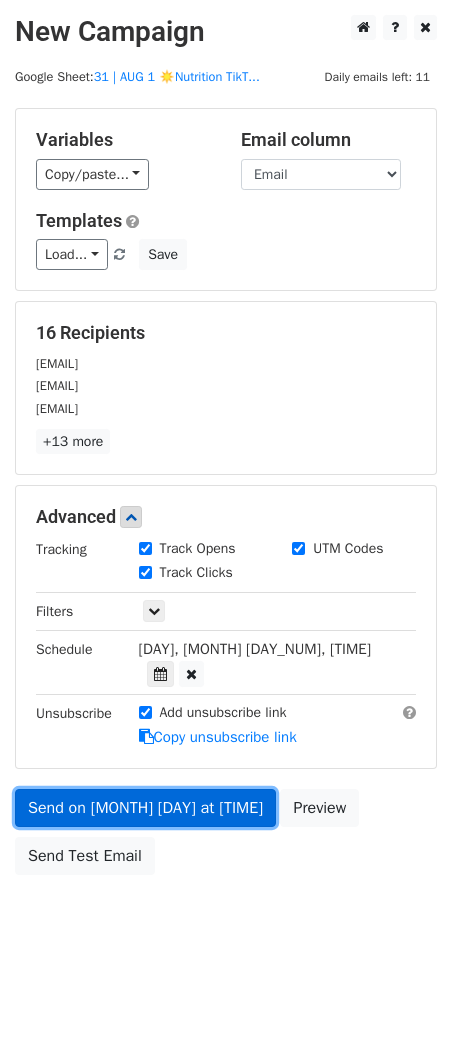click on "Send on [MONTH] [DAY] at [TIME]" at bounding box center [145, 808] 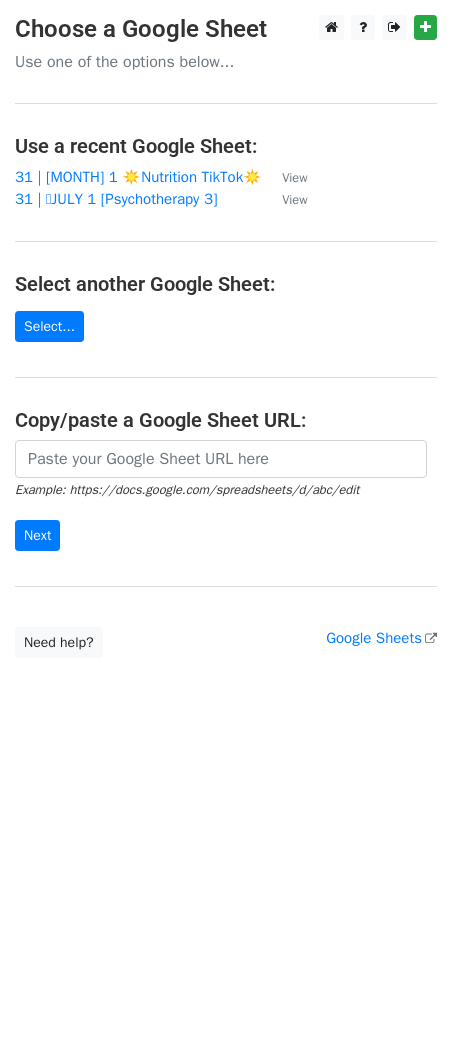 scroll, scrollTop: 0, scrollLeft: 0, axis: both 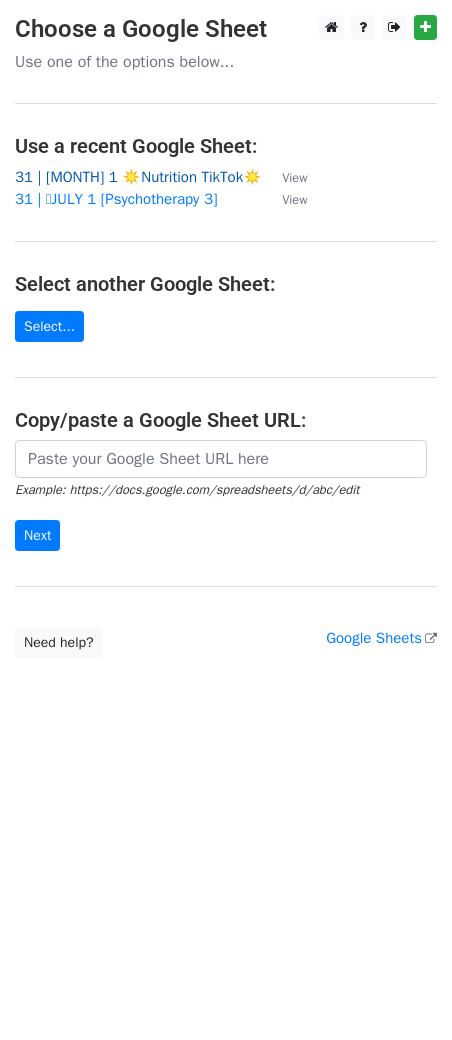 click on "31 | AUG 1 ☀️Nutrition TikTok☀️" at bounding box center (138, 177) 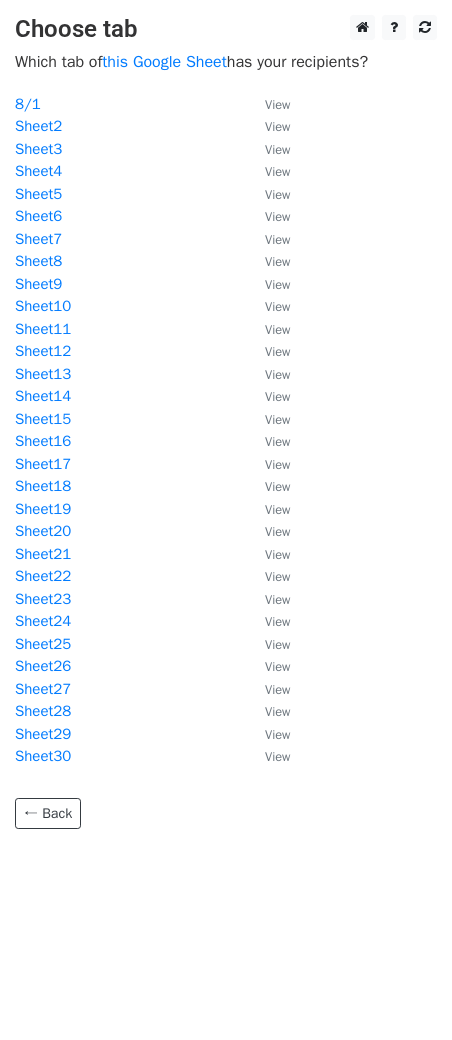scroll, scrollTop: 0, scrollLeft: 0, axis: both 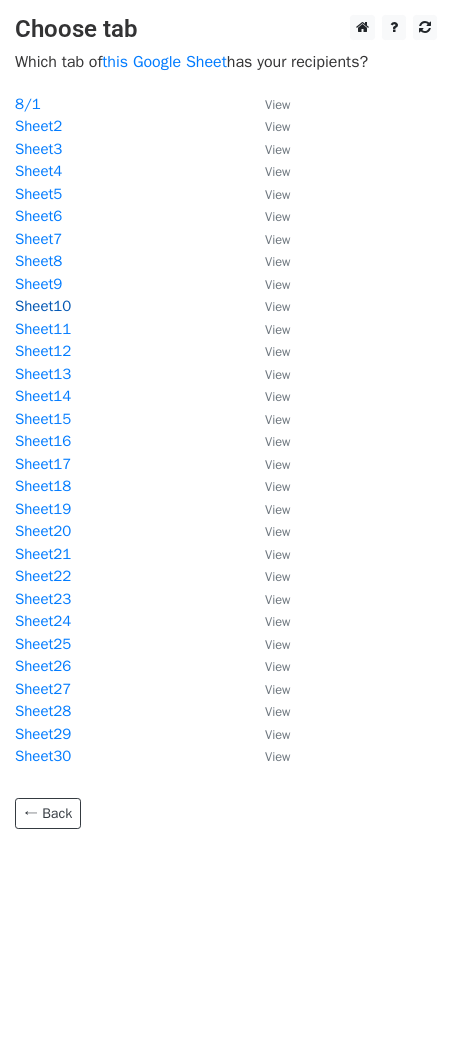 click on "Sheet10" at bounding box center (43, 306) 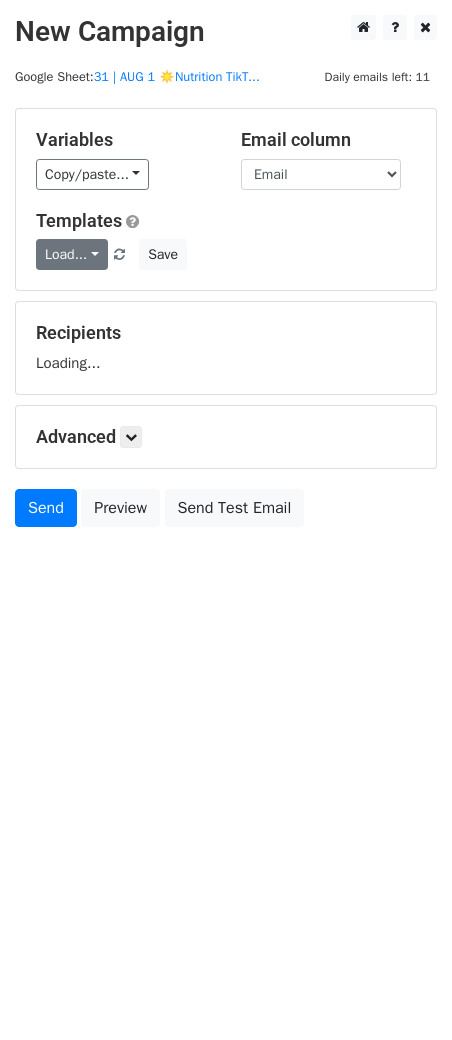 scroll, scrollTop: 0, scrollLeft: 0, axis: both 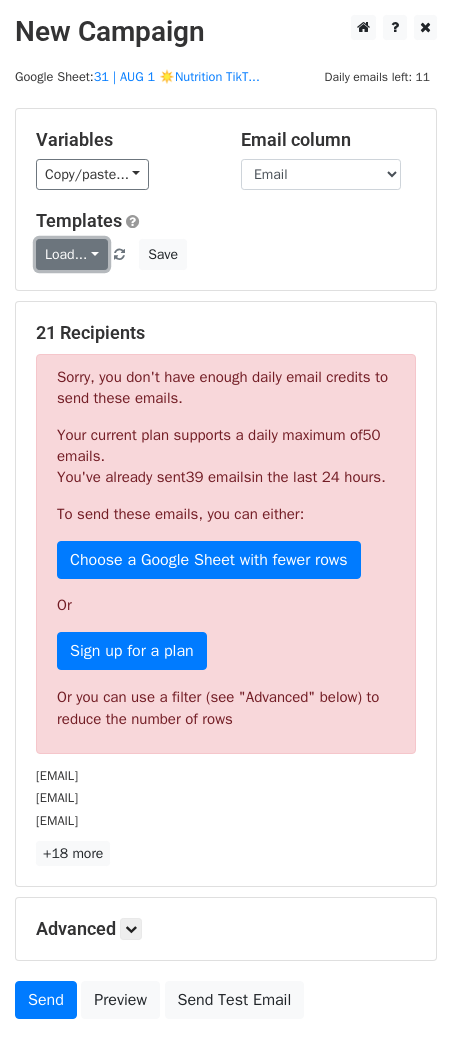 click on "Load..." at bounding box center (72, 254) 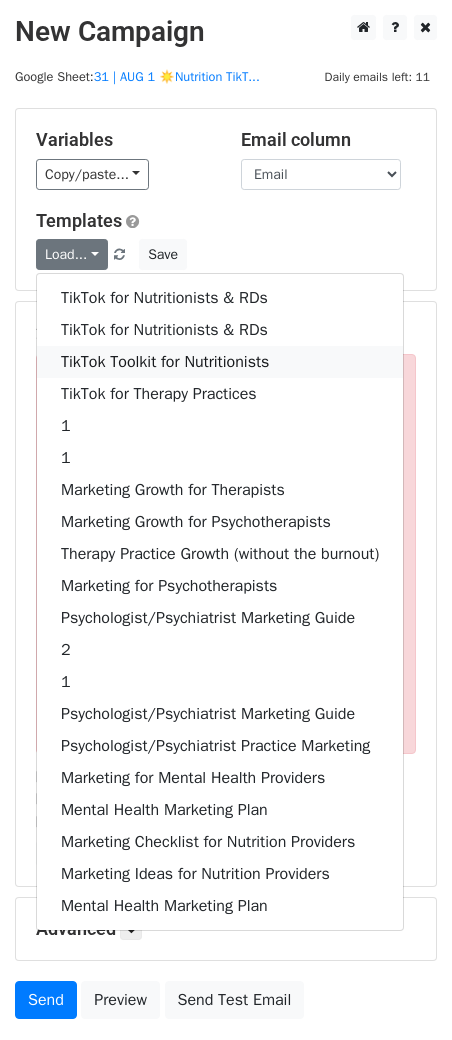 click on "TikTok Toolkit for Nutritionists" at bounding box center [220, 362] 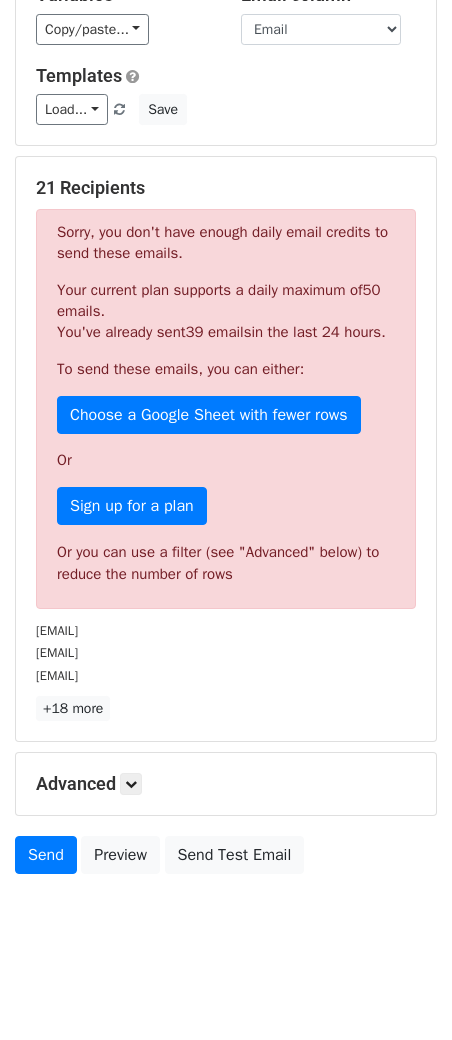 scroll, scrollTop: 168, scrollLeft: 0, axis: vertical 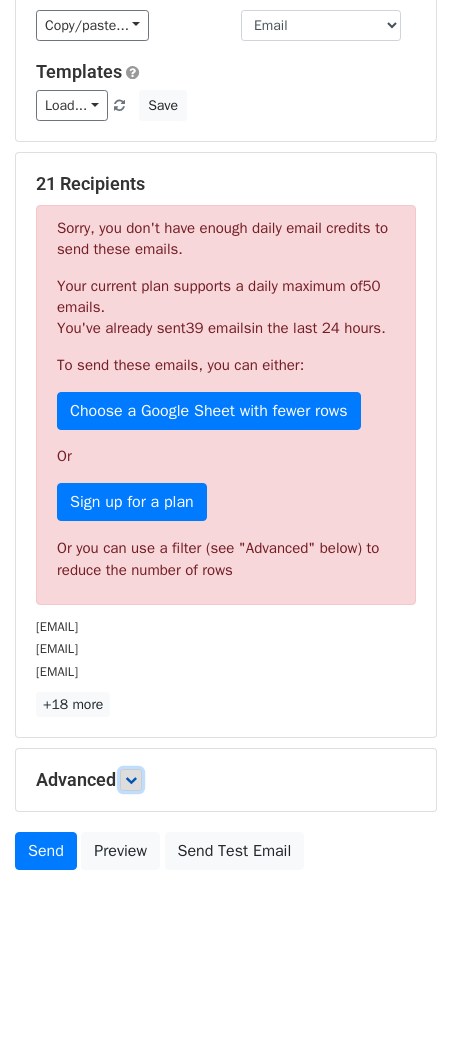 click at bounding box center (131, 780) 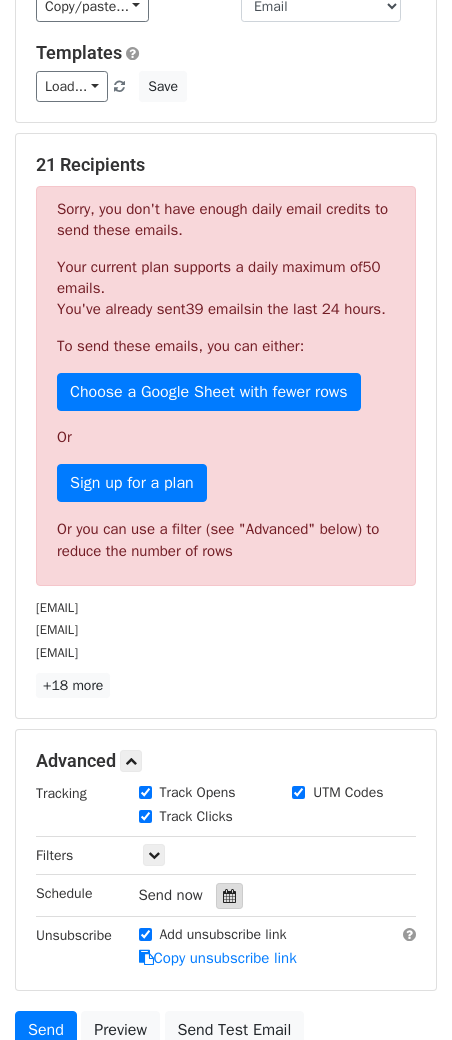 click at bounding box center (229, 896) 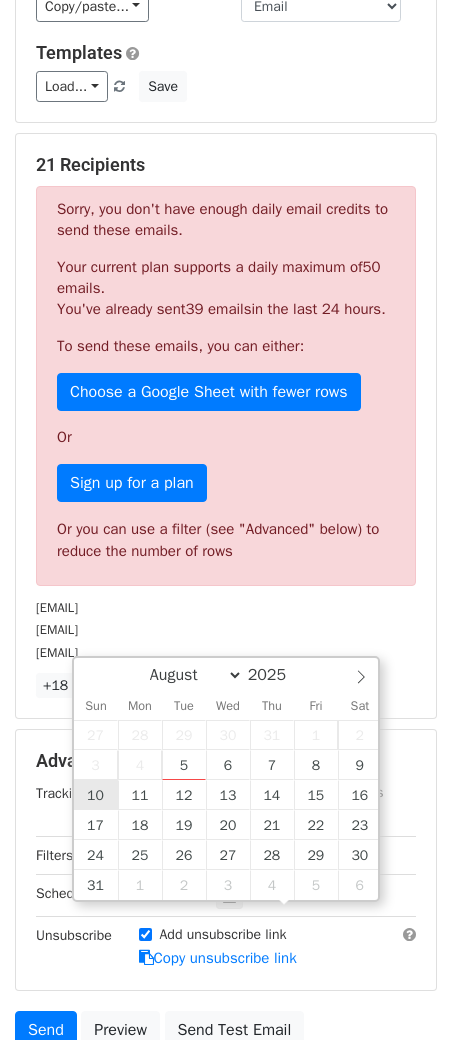 type on "2025-08-10 12:00" 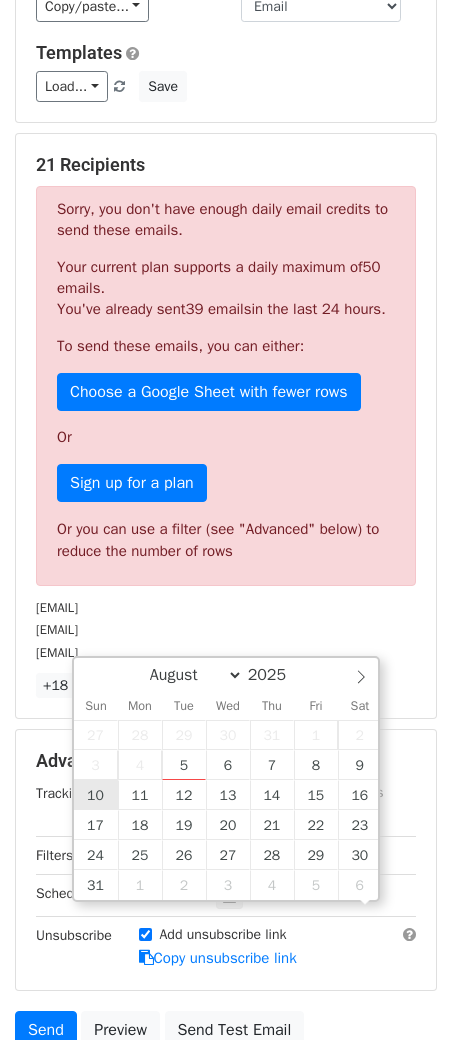scroll, scrollTop: 0, scrollLeft: 0, axis: both 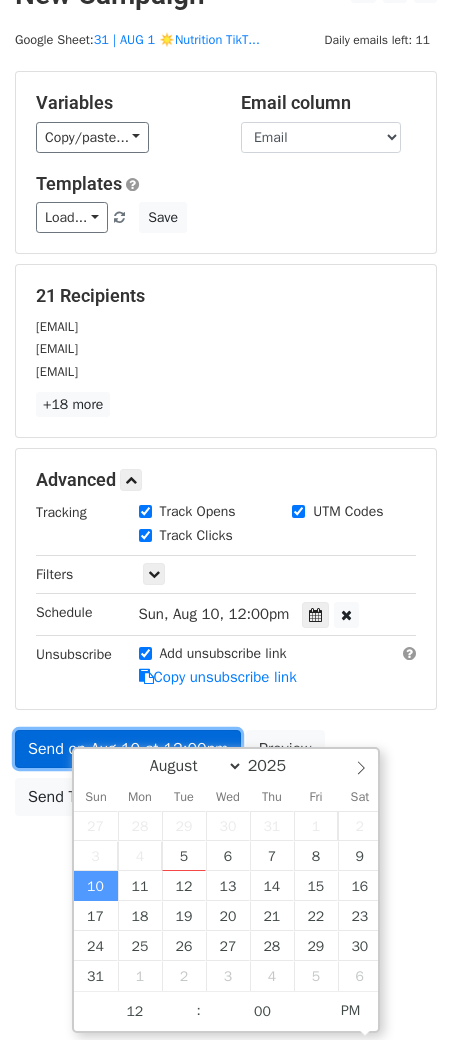 click on "Variables
Copy/paste...
{{Name}}
{{Email}}
Email column
Name
Email
Templates
Load...
TikTok for Nutritionists & RDs
TikTok for Nutritionists & RDs
TikTok Toolkit for Nutritionists
TikTok for Therapy Practices
1
1
Marketing Growth for Therapists
Marketing Growth for Psychotherapists
Therapy Practice Growth (without the burnout)
Marketing for Psychotherapists
Psychologist/Psychiatrist Marketing Guide
2
1
Psychologist/Psychiatrist Marketing Guide
Psychologist/Psychiatrist Practice Marketing
Marketing for Mental Health Providers
Mental Health Marketing Plan
Marketing Checklist for Nutrition Providers
Marketing Ideas for Nutrition Providers
Mental Health Marketing Plan
Save
21 Recipients
[EMAIL]
[EMAIL]
[EMAIL]
+18 more
21 Recipients
×" at bounding box center (226, 448) 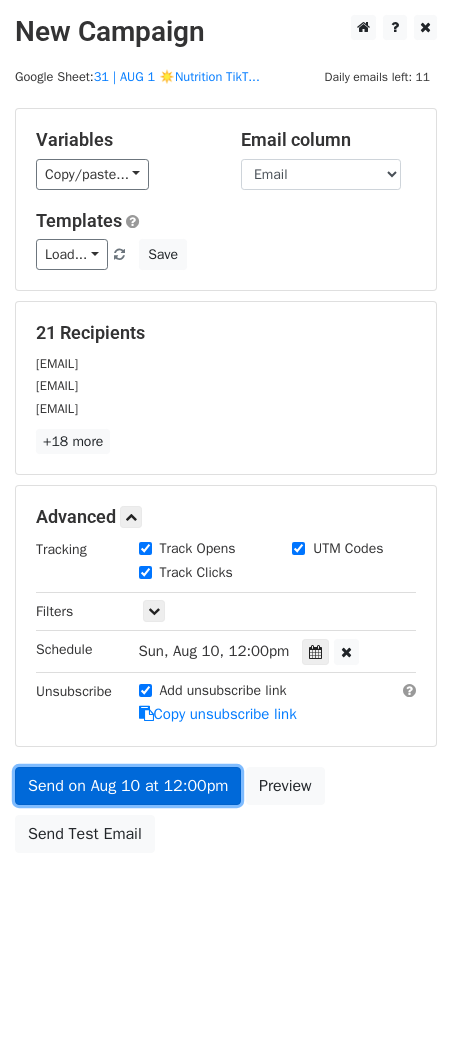 scroll, scrollTop: 0, scrollLeft: 0, axis: both 